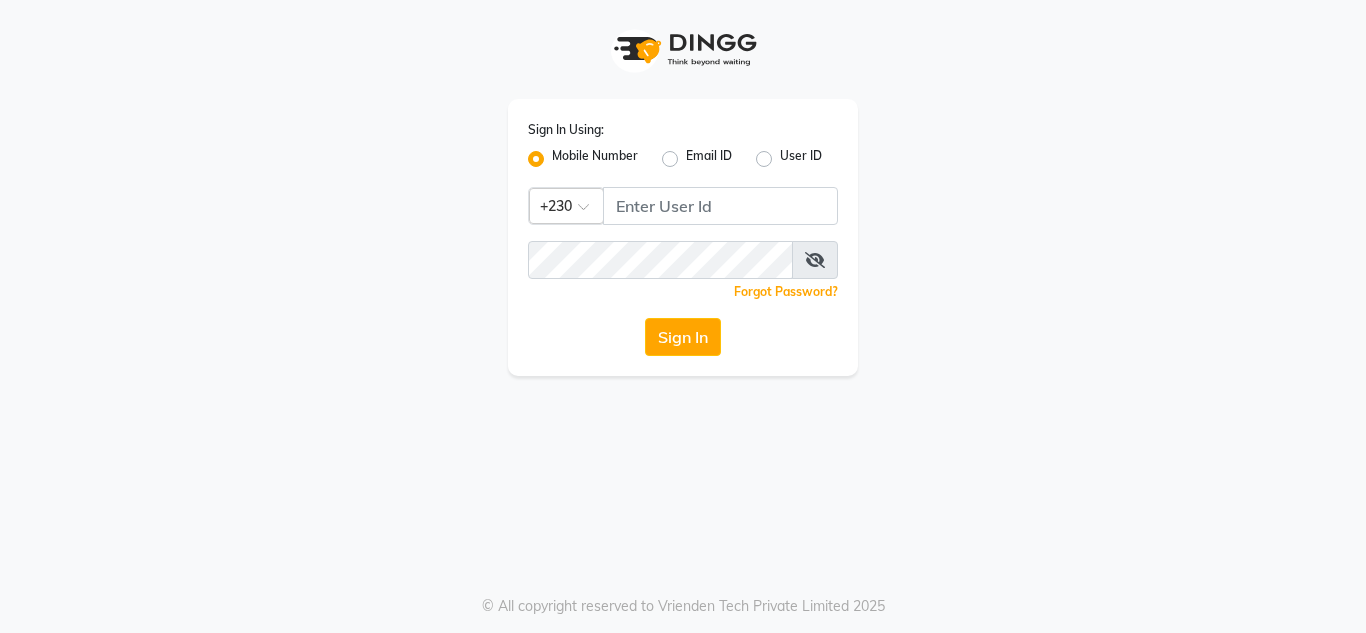 scroll, scrollTop: 0, scrollLeft: 0, axis: both 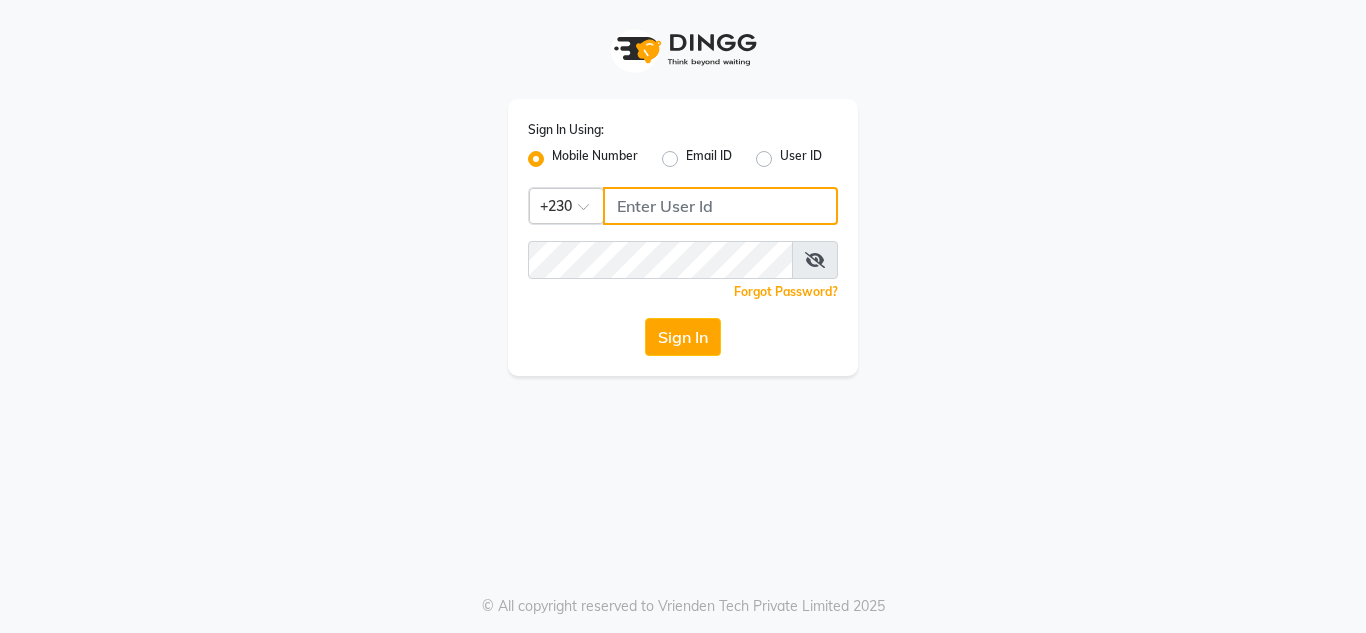 click 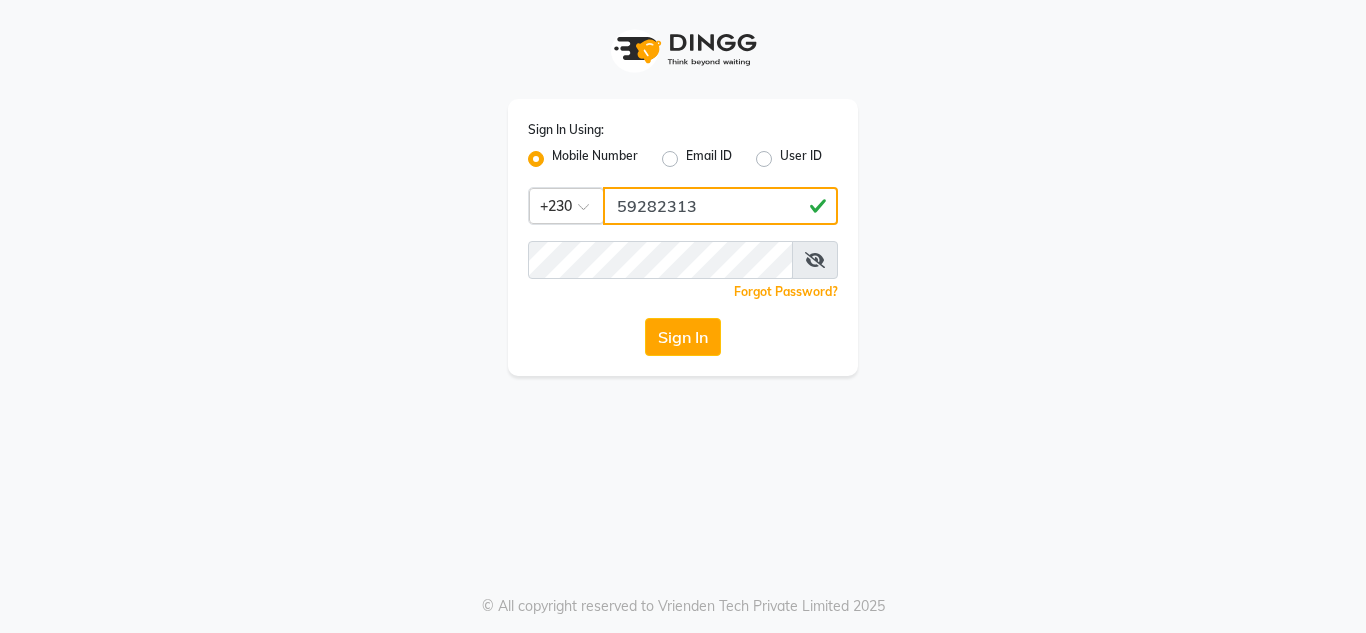 type on "59282313" 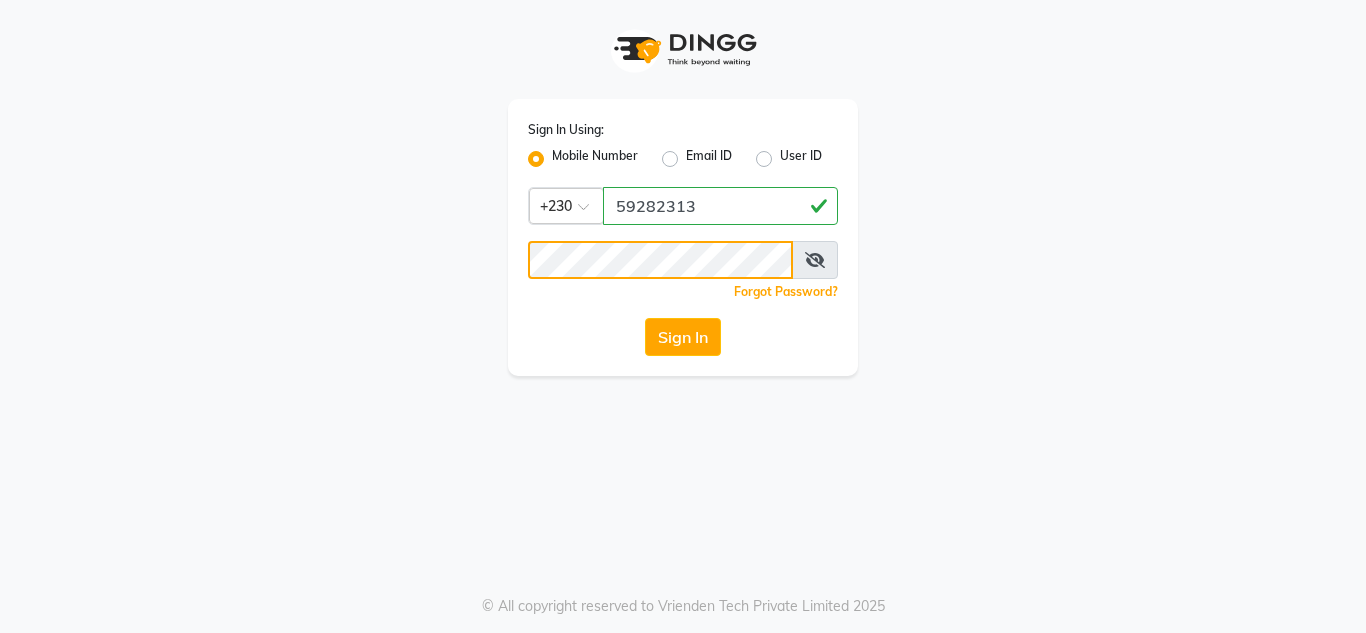 click on "Sign In" 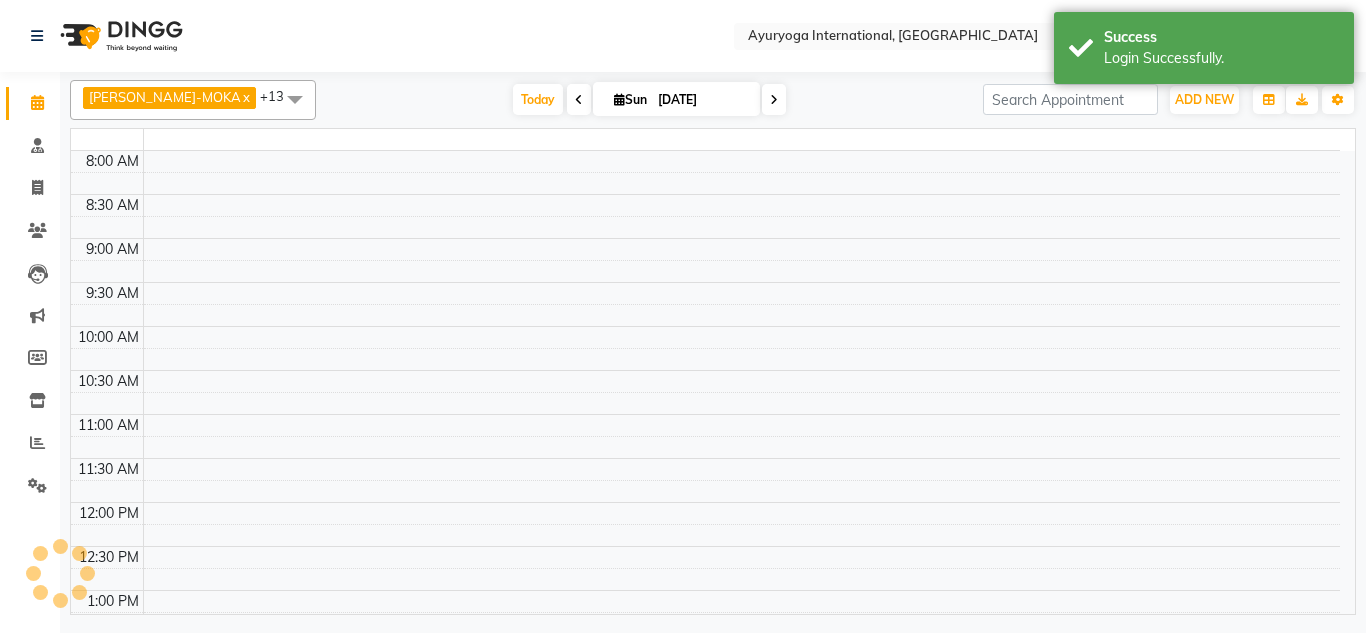select on "en" 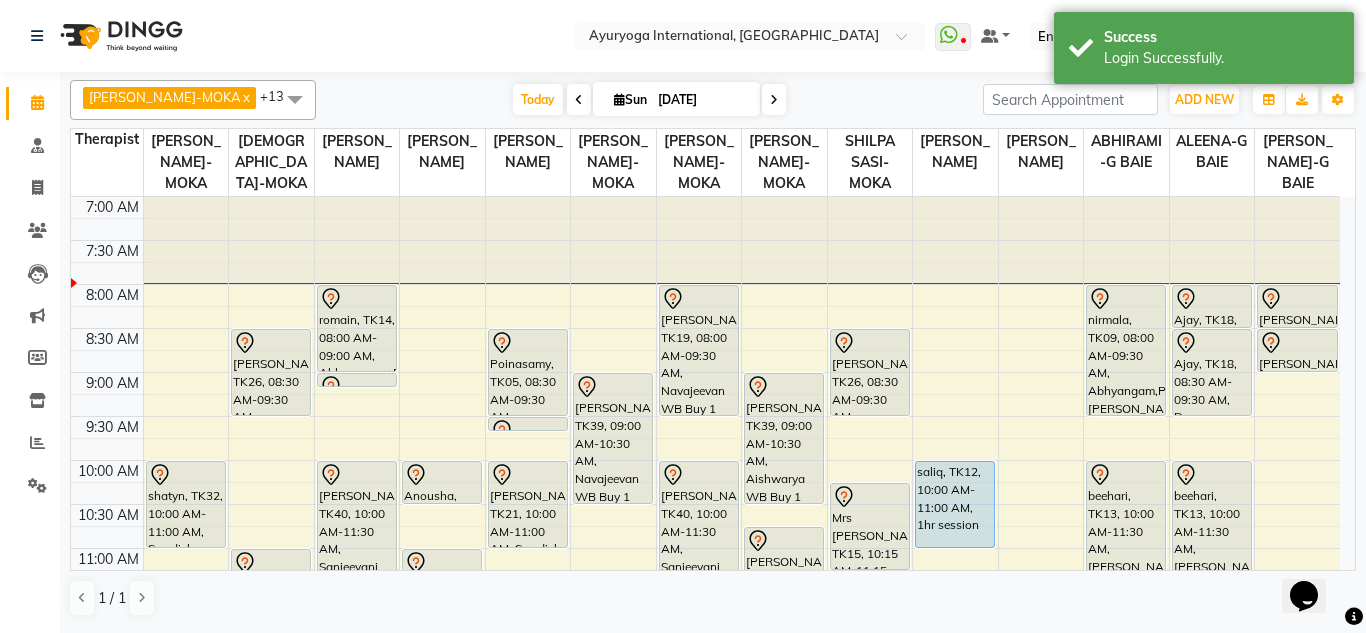 scroll, scrollTop: 0, scrollLeft: 0, axis: both 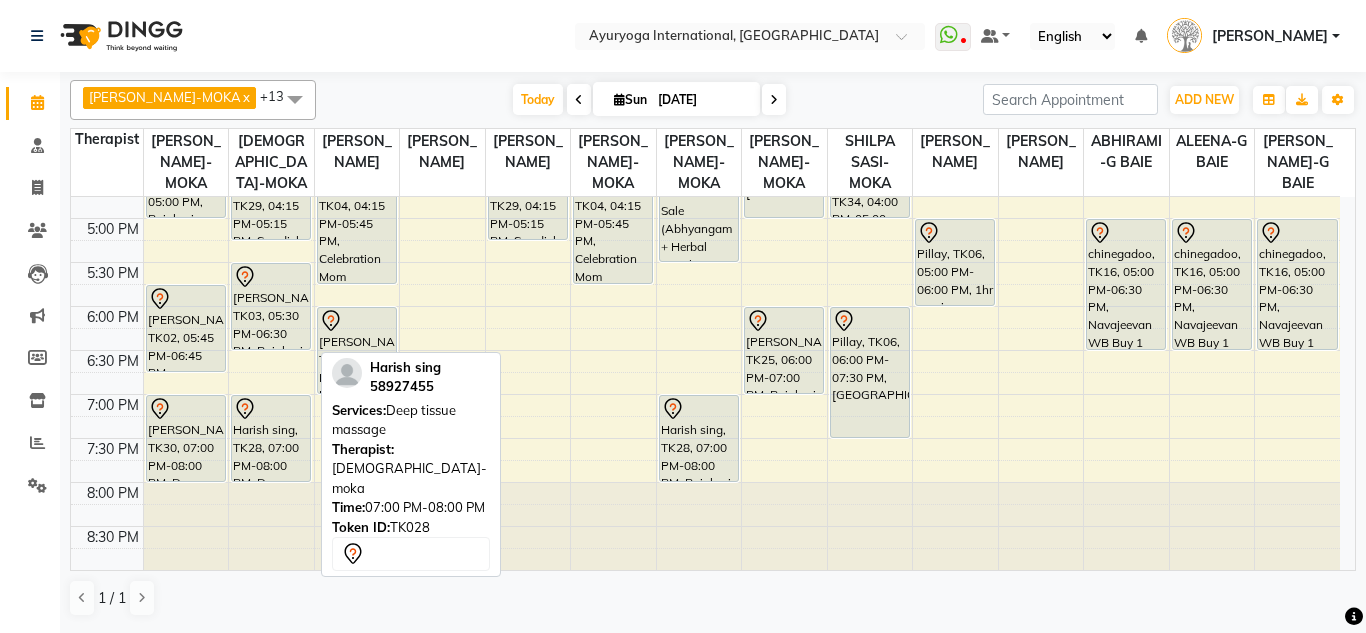 click at bounding box center [271, 409] 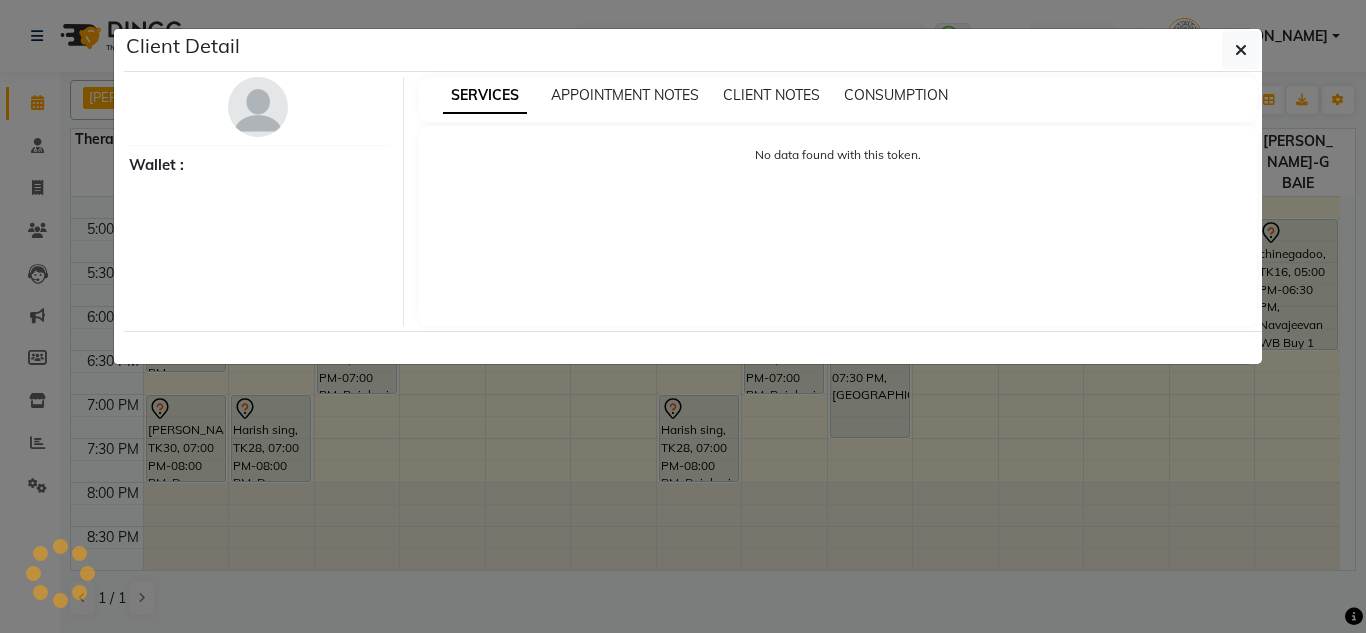 select on "7" 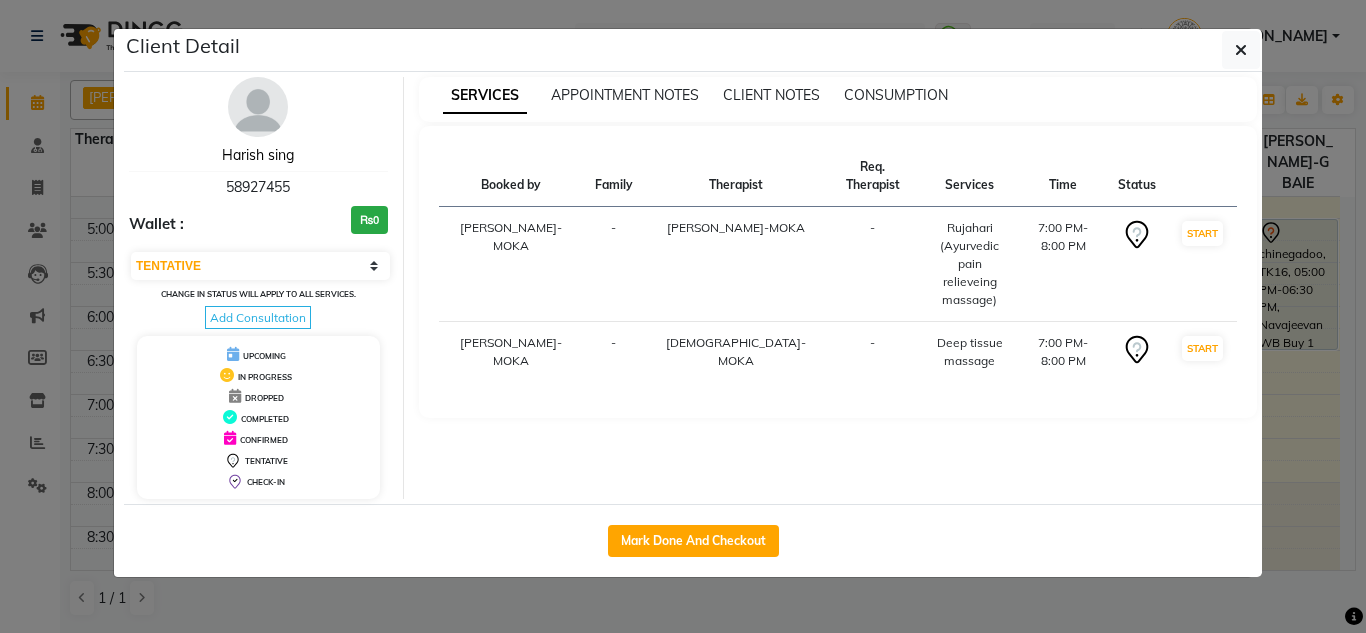 click on "Harish sing" at bounding box center (258, 155) 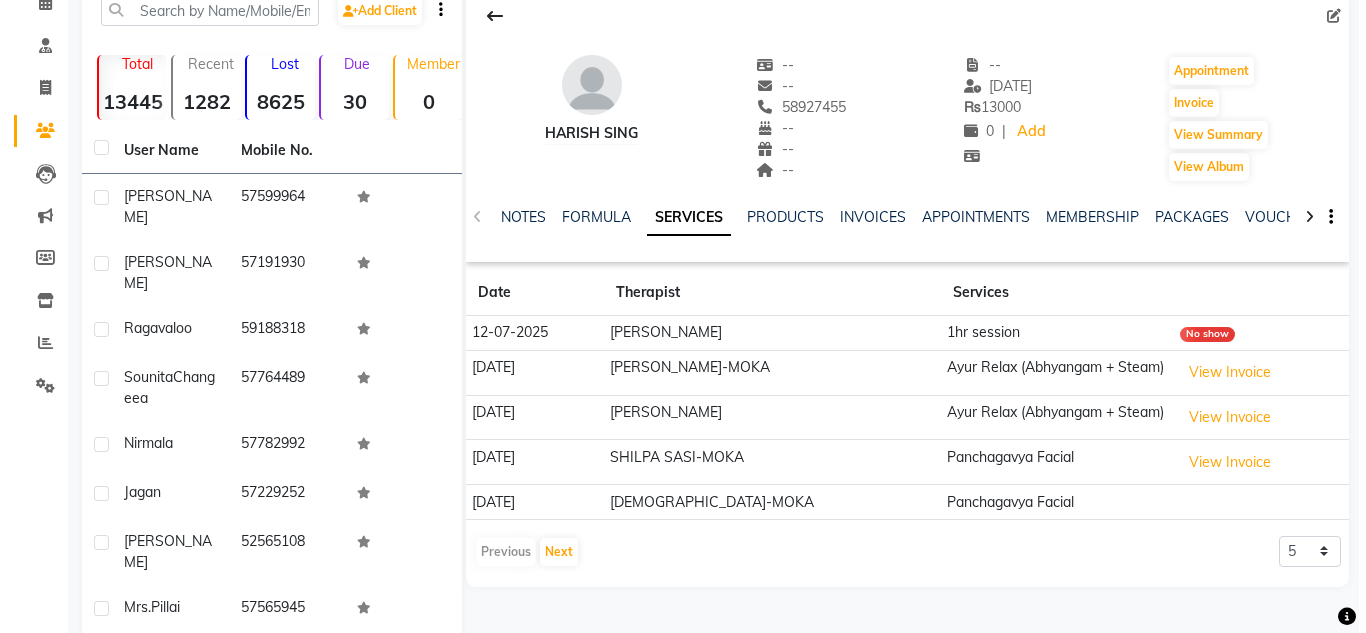 scroll, scrollTop: 0, scrollLeft: 0, axis: both 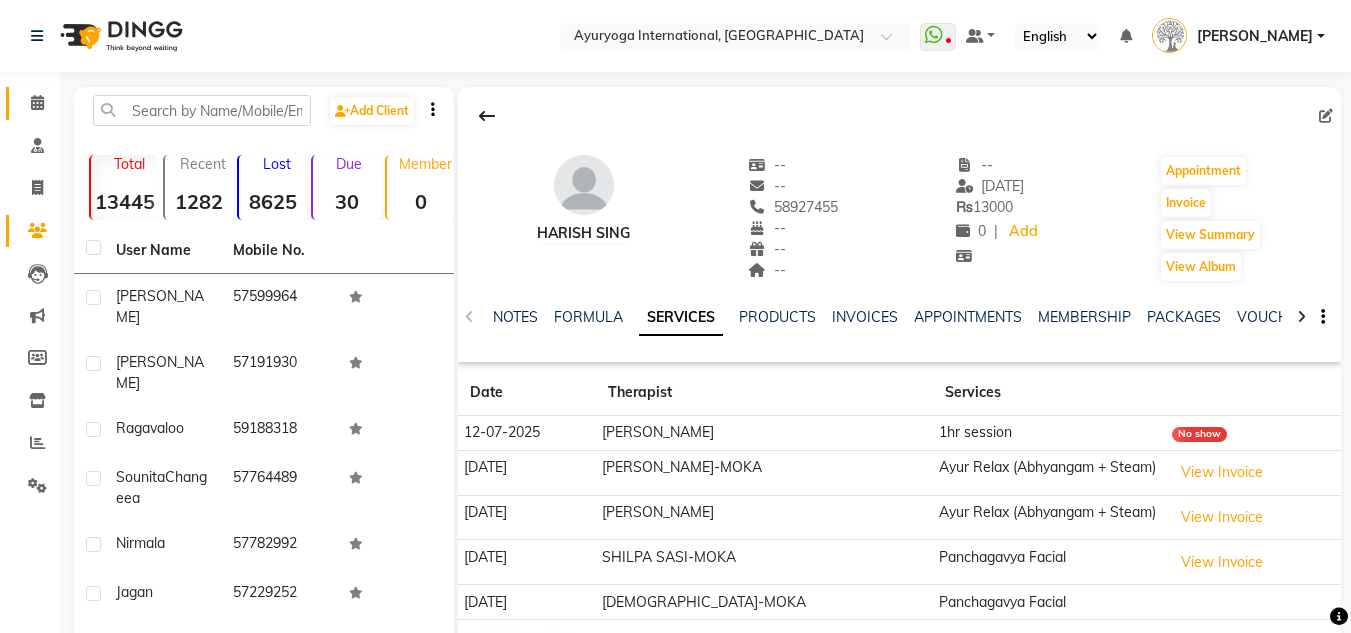 click on "Calendar" 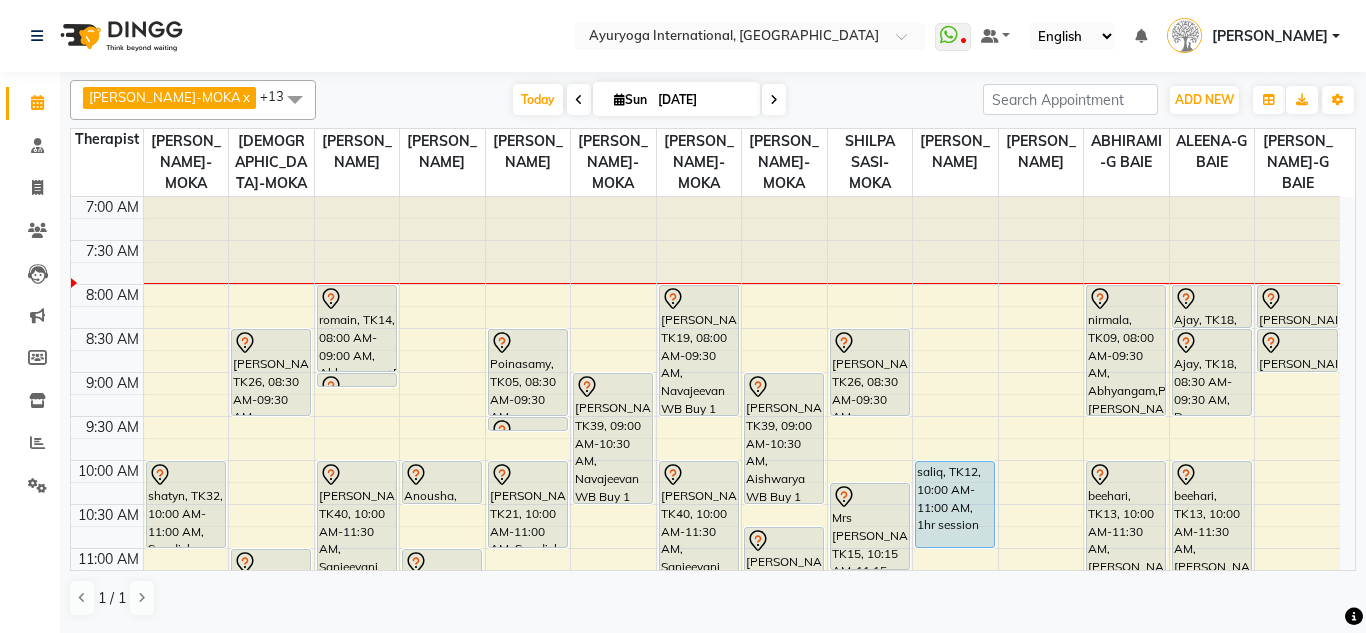 scroll, scrollTop: 100, scrollLeft: 0, axis: vertical 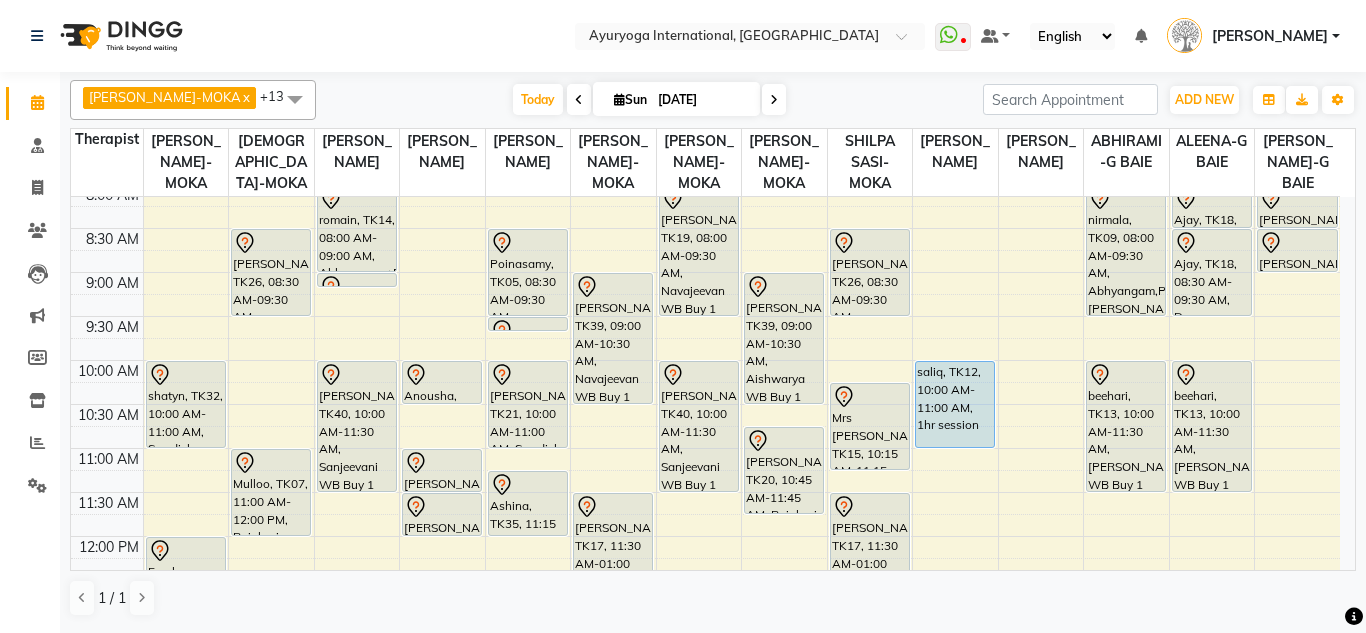 click at bounding box center [774, 99] 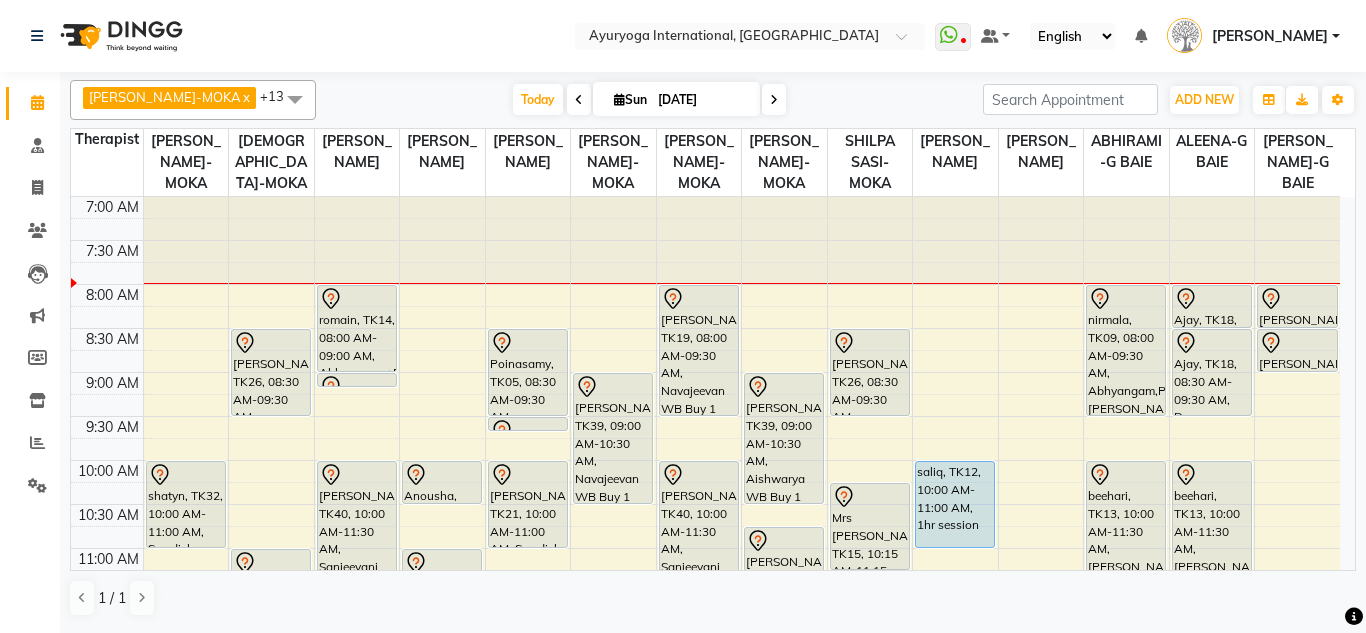 select on "7" 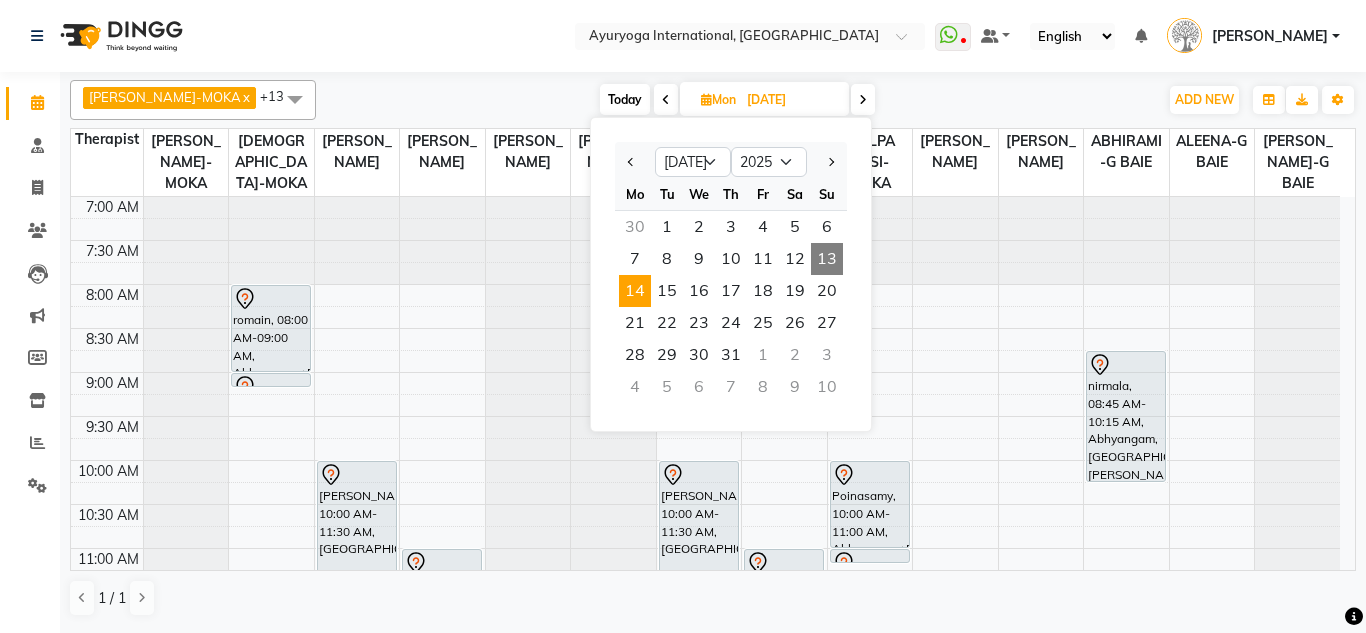click on "14" at bounding box center [635, 291] 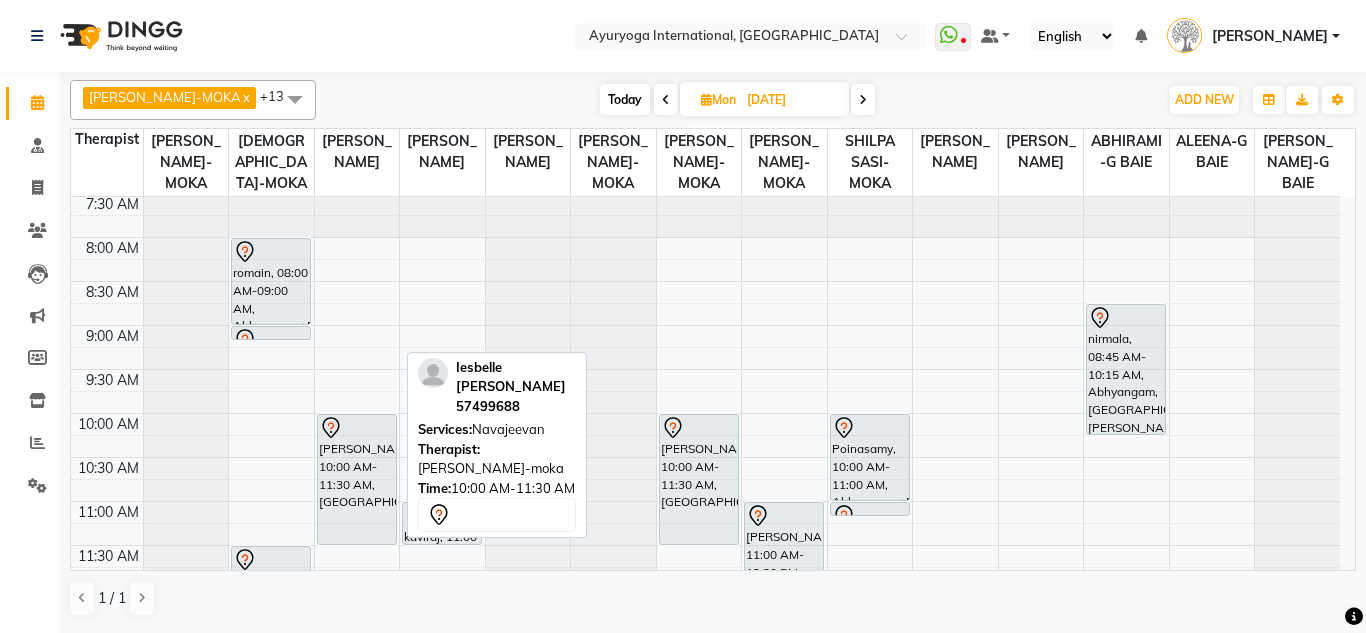 scroll, scrollTop: 0, scrollLeft: 0, axis: both 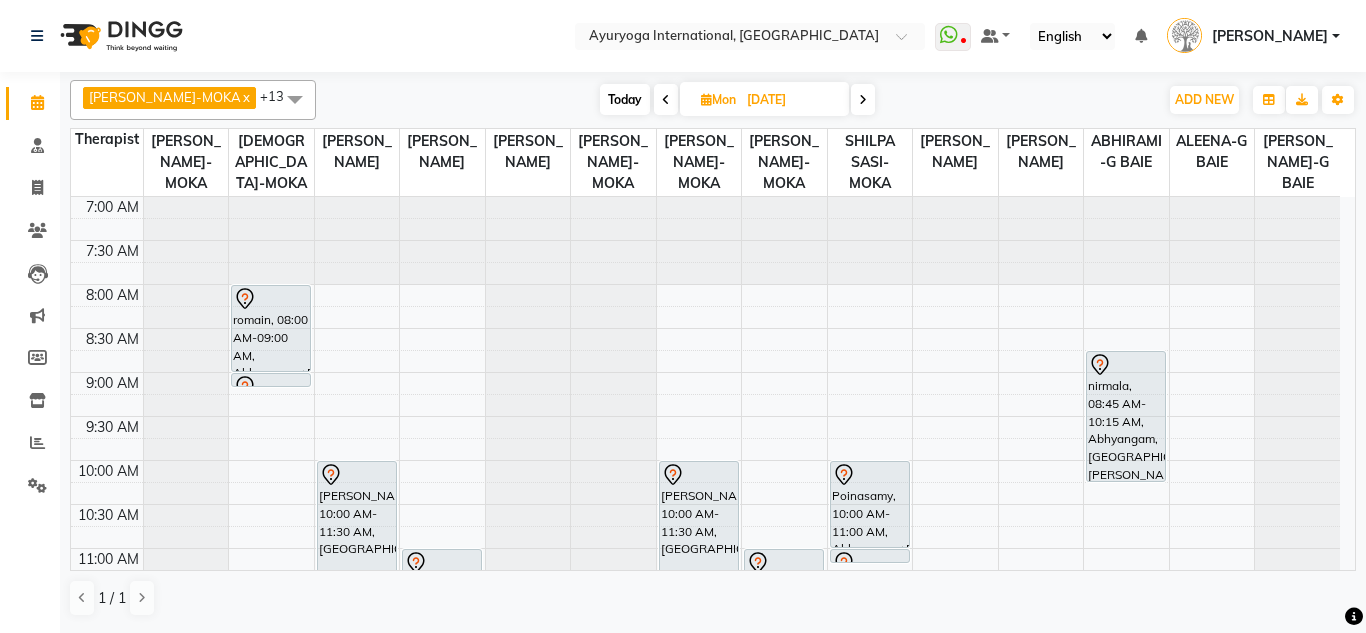 click on "Today" at bounding box center (625, 99) 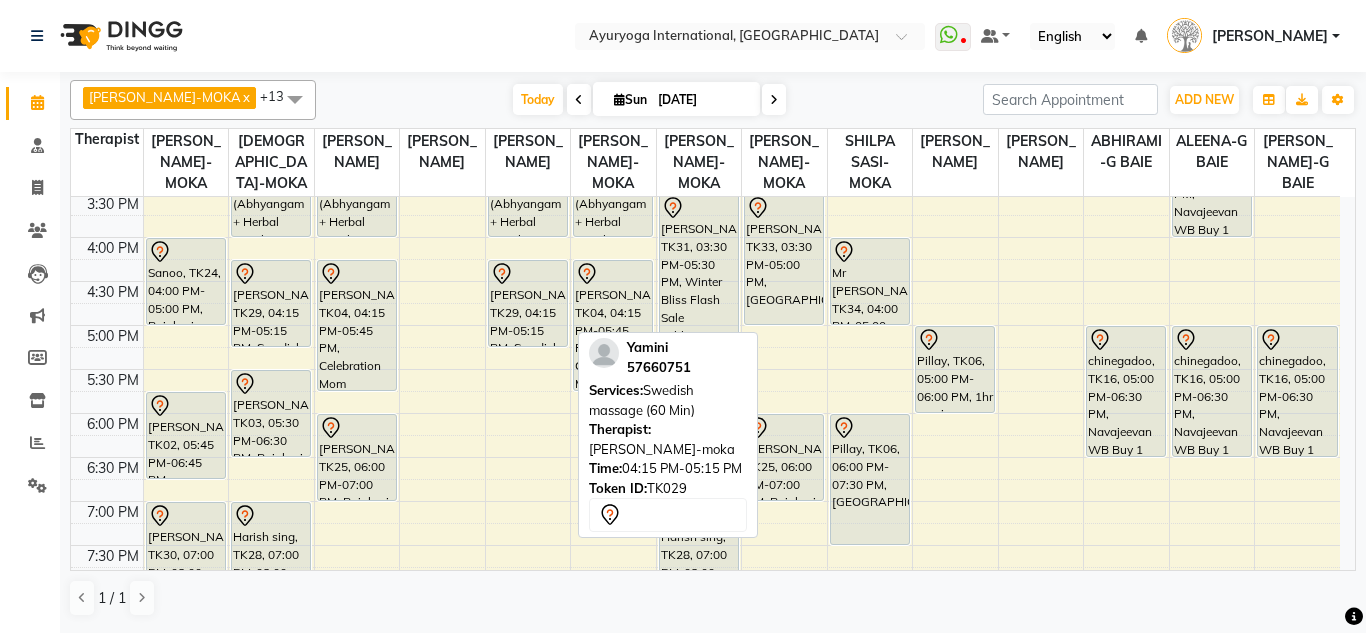 scroll, scrollTop: 800, scrollLeft: 0, axis: vertical 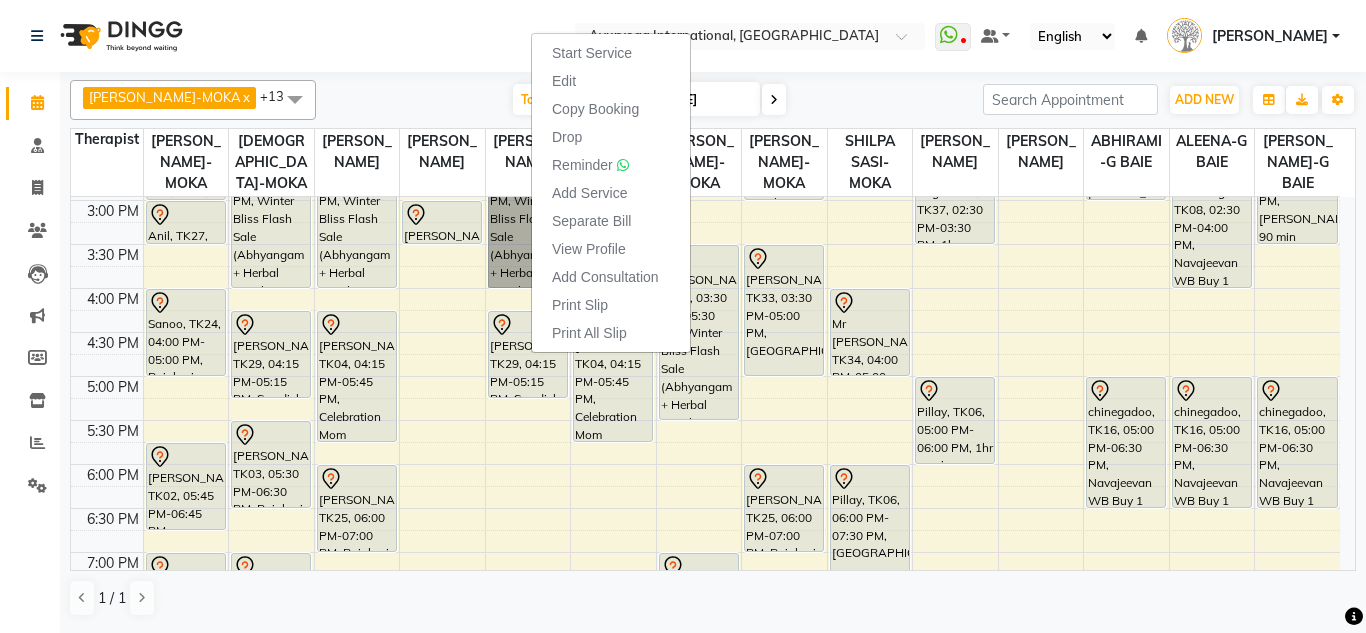 click on "7:00 AM 7:30 AM 8:00 AM 8:30 AM 9:00 AM 9:30 AM 10:00 AM 10:30 AM 11:00 AM 11:30 AM 12:00 PM 12:30 PM 1:00 PM 1:30 PM 2:00 PM 2:30 PM 3:00 PM 3:30 PM 4:00 PM 4:30 PM 5:00 PM 5:30 PM 6:00 PM 6:30 PM 7:00 PM 7:30 PM 8:00 PM 8:30 PM             shatyn, TK32, 10:00 AM-11:00 AM, Swedish massage (60 Min)             Eureka Investment Ltd, TK41, 12:00 PM-01:00 PM, Rujahari (Ayurvedic pain relieveing massage)             Anil, TK27, 02:30 PM-03:00 PM, Siroabhyangam -Head, Shoulder & Back             Anil, TK27, 03:00 PM-03:30 PM, [GEOGRAPHIC_DATA], 04:00 PM-05:00 PM, Rujahari (Ayurvedic pain relieveing massage)             [PERSON_NAME], TK02, 05:45 PM-06:45 PM, [PERSON_NAME], TK30, 07:00 PM-08:00 PM, Deep tissue massage             [PERSON_NAME], TK26, 08:30 AM-09:30 AM, [PERSON_NAME] (With out oil)             Mulloo, TK07, 11:00 AM-12:00 PM, Rujahari (Ayurvedic pain relieveing massage)                         [GEOGRAPHIC_DATA], TK29, 04:15 PM-05:15 PM, Swedish massage (60 Min)" at bounding box center (705, 112) 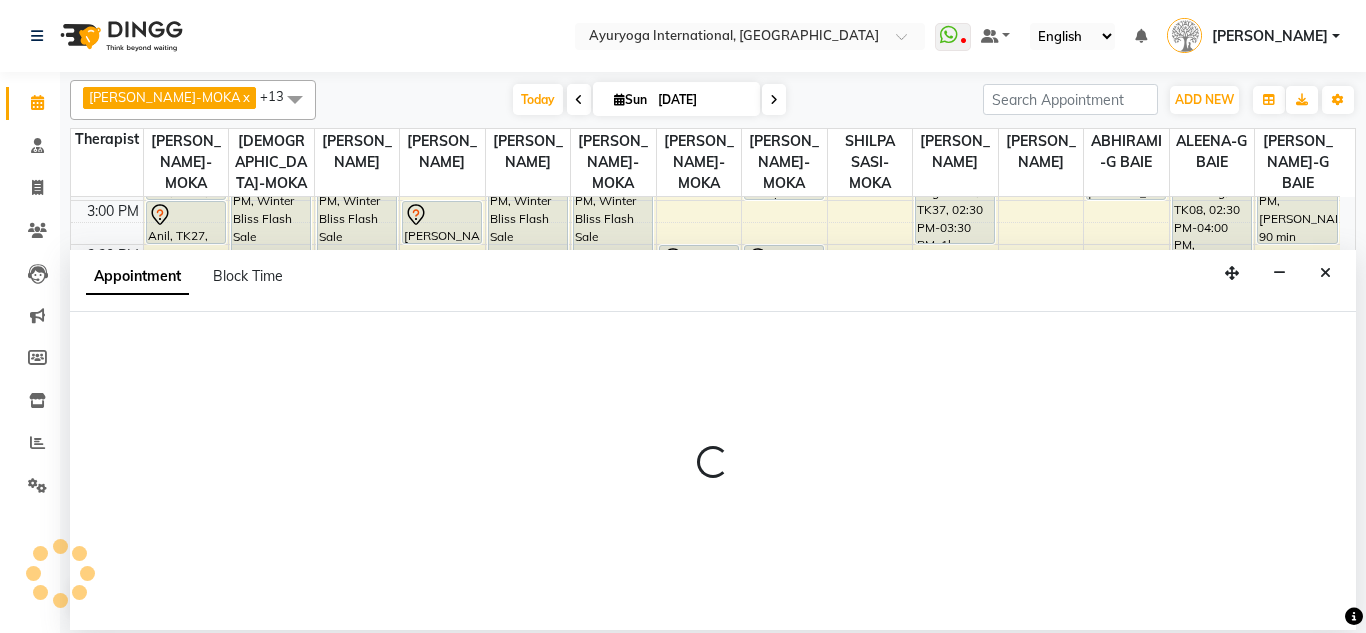 select on "19827" 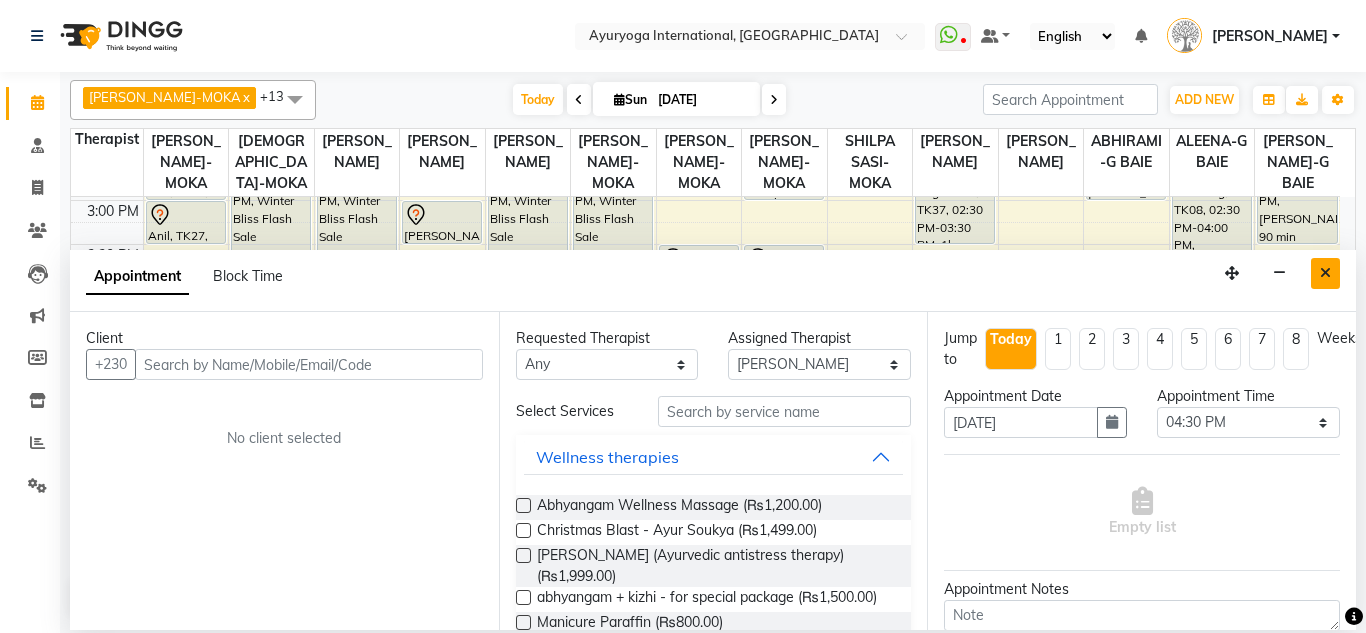 click at bounding box center (1325, 273) 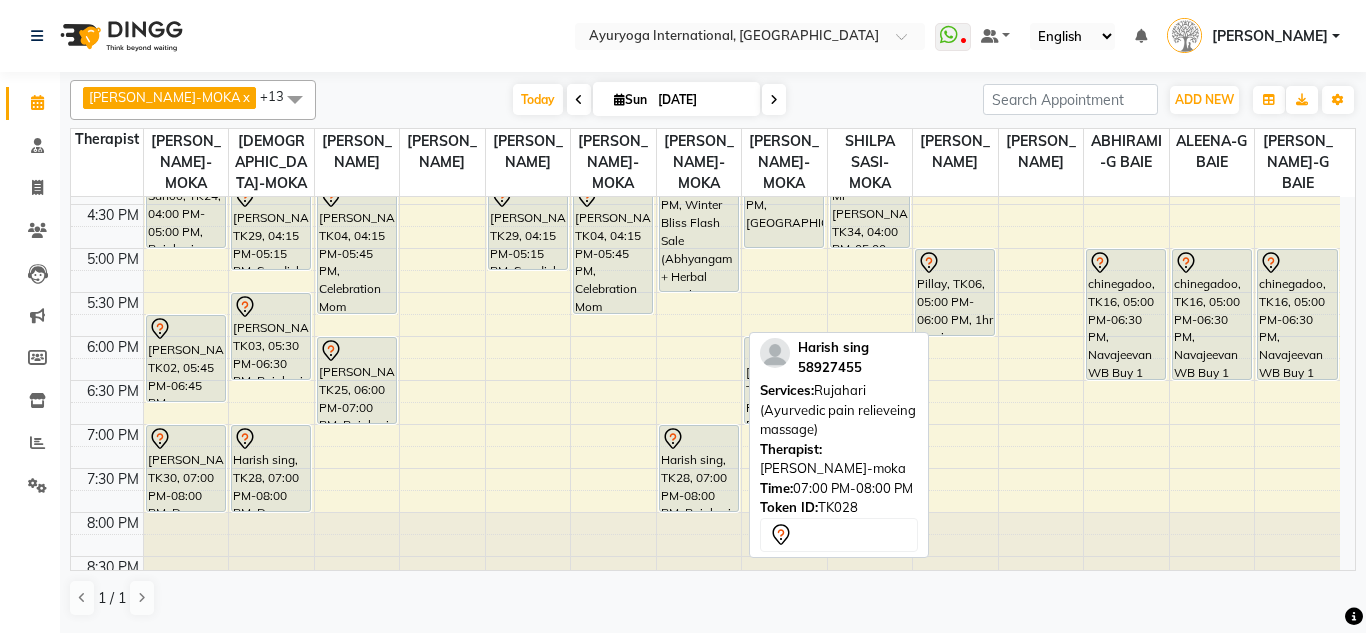 scroll, scrollTop: 779, scrollLeft: 0, axis: vertical 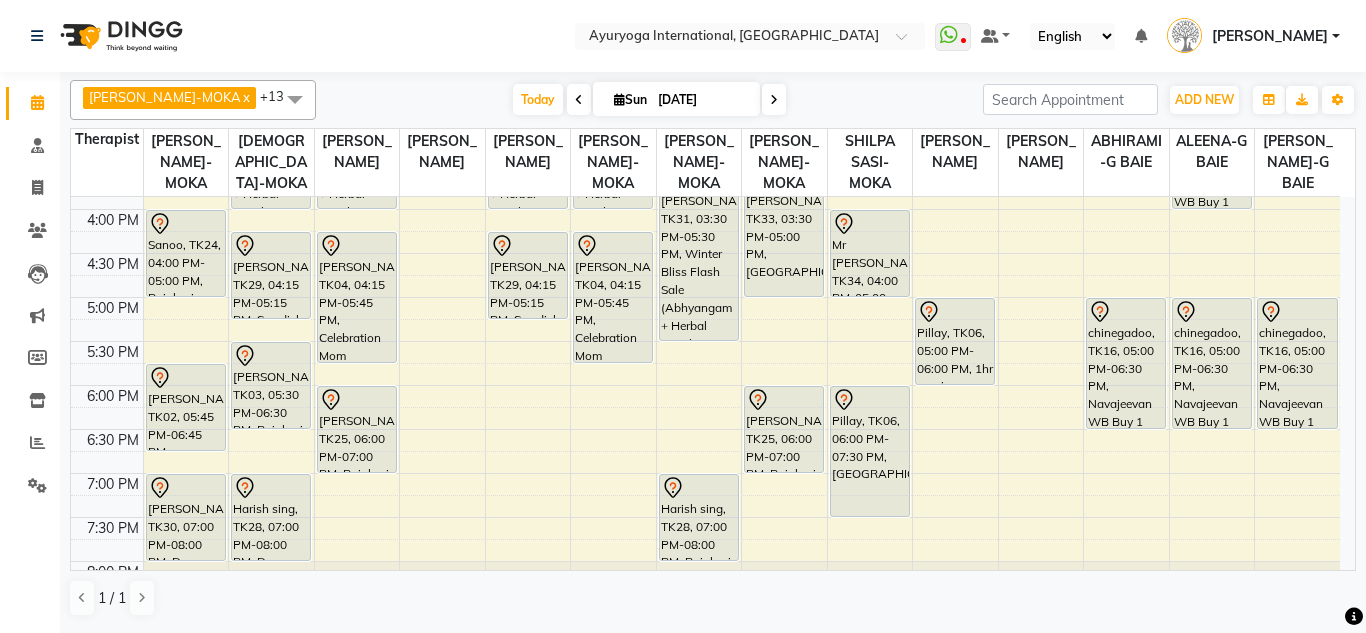 click at bounding box center (774, 99) 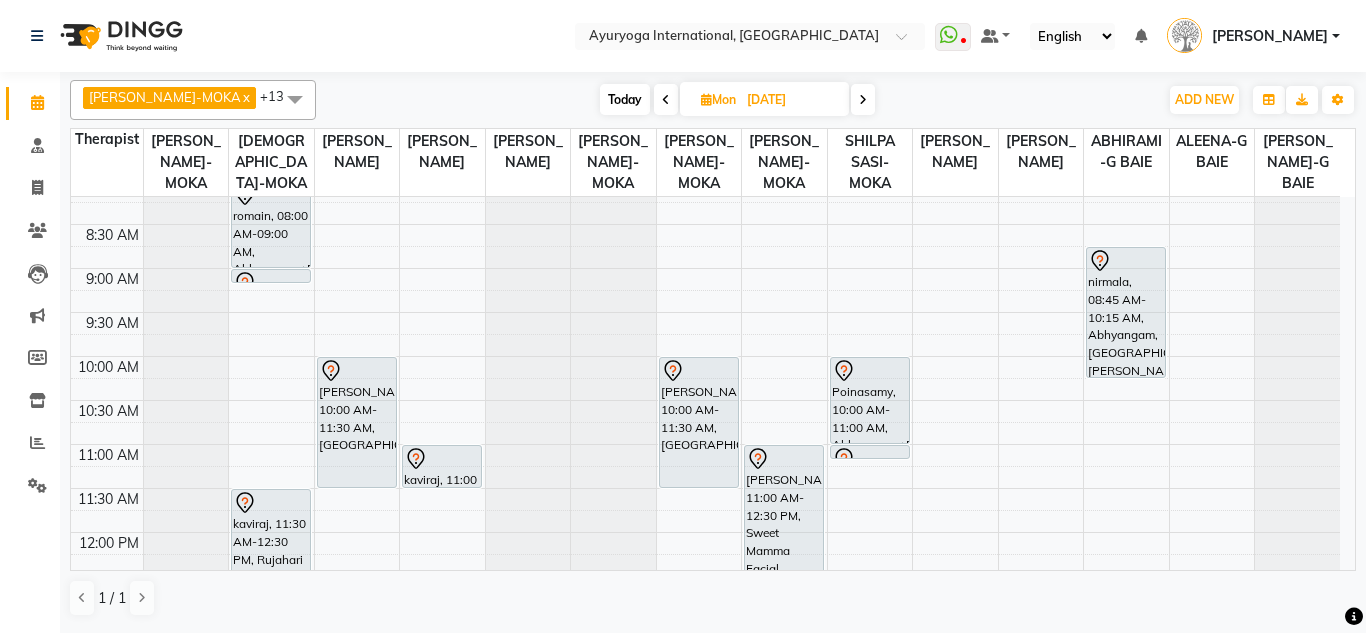 scroll, scrollTop: 79, scrollLeft: 0, axis: vertical 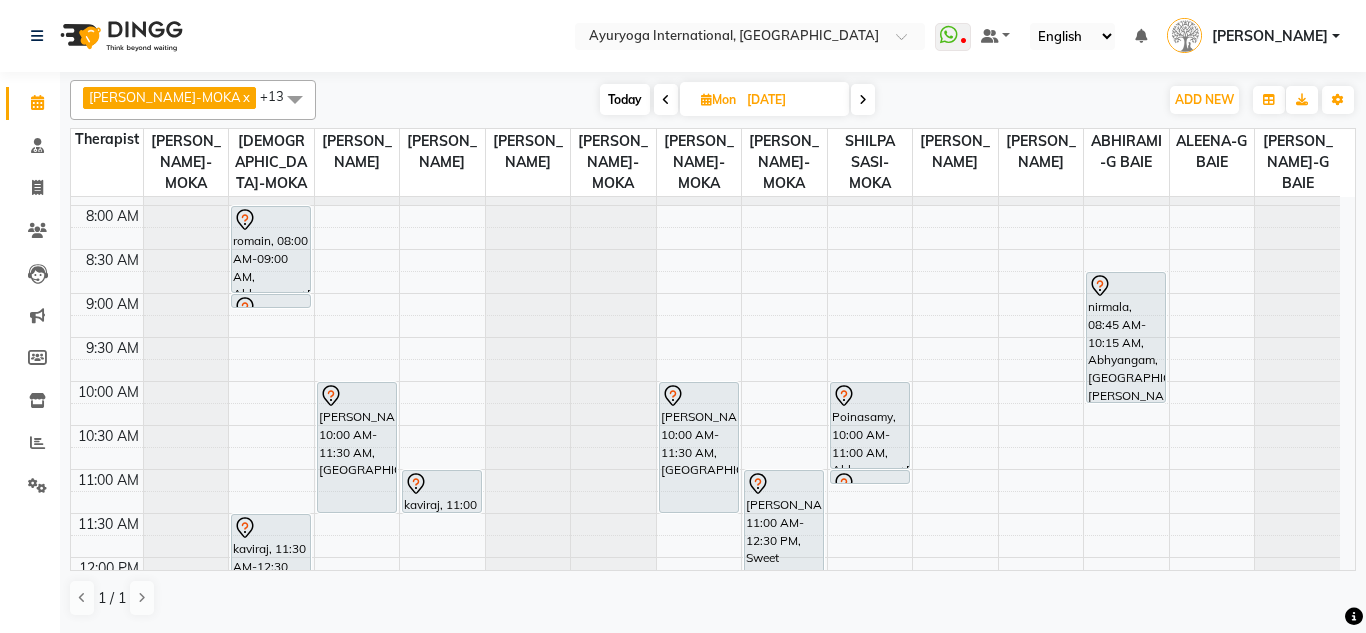 click on "Today" at bounding box center (625, 99) 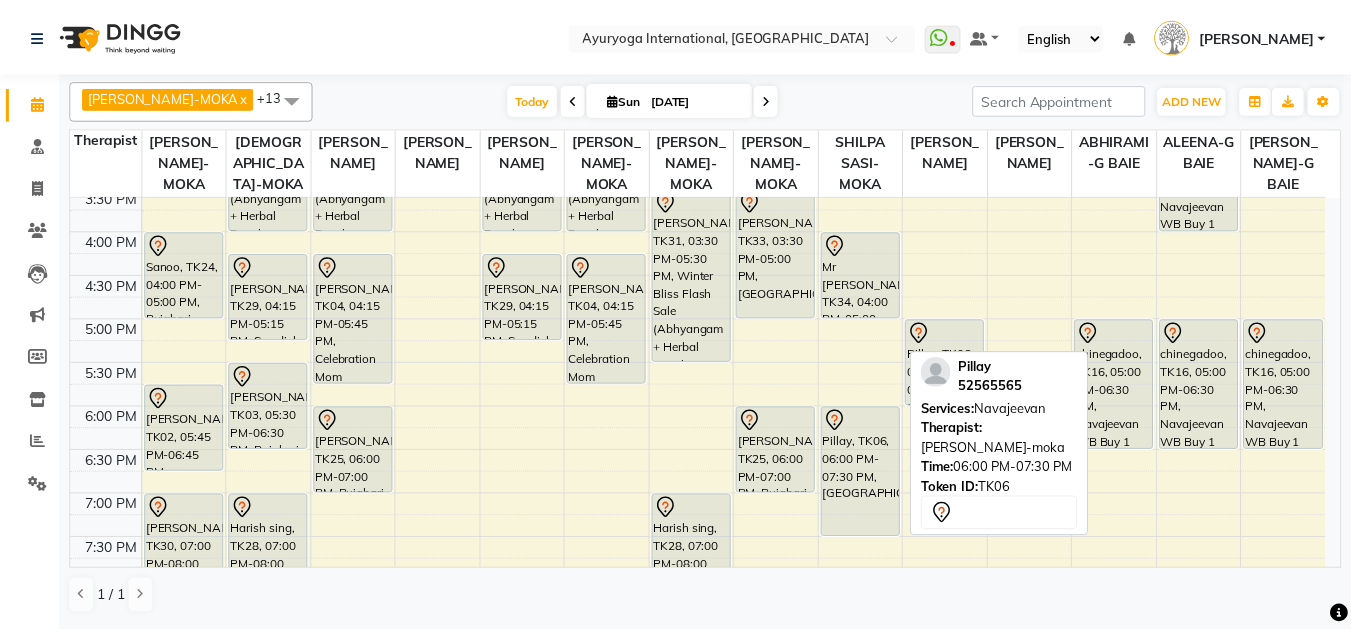 scroll, scrollTop: 679, scrollLeft: 0, axis: vertical 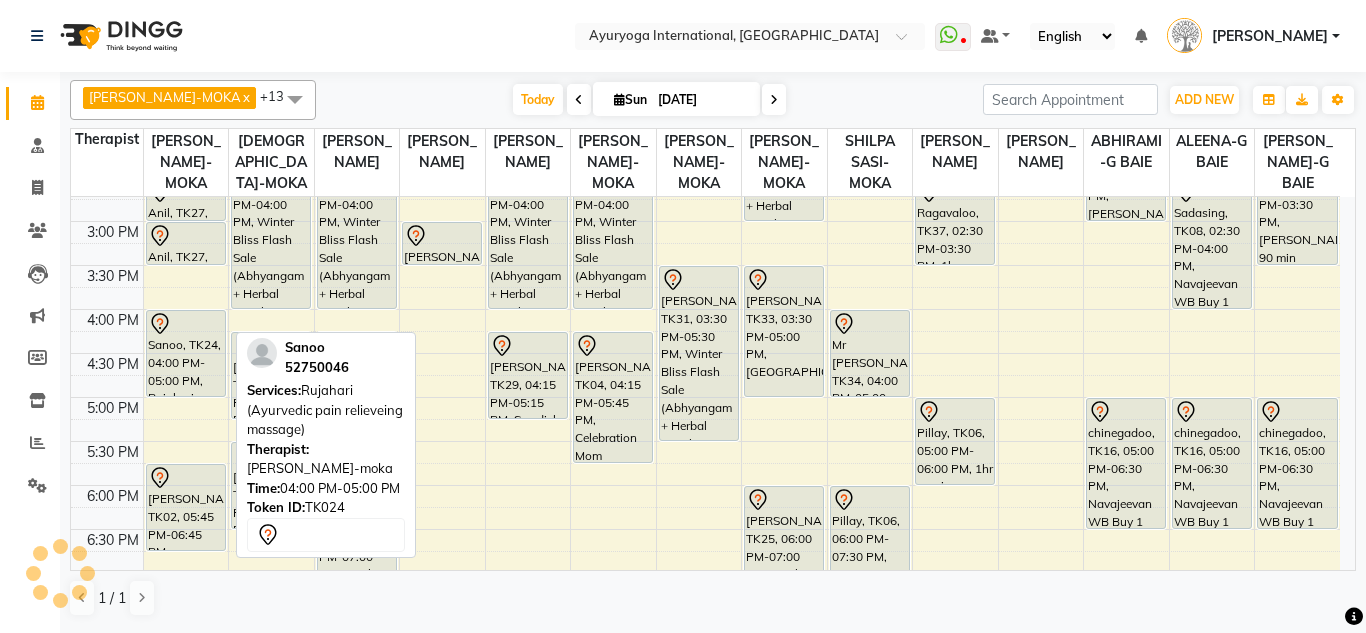 click on "Sanoo, TK24, 04:00 PM-05:00 PM, Rujahari (Ayurvedic pain relieveing massage)" at bounding box center [186, 353] 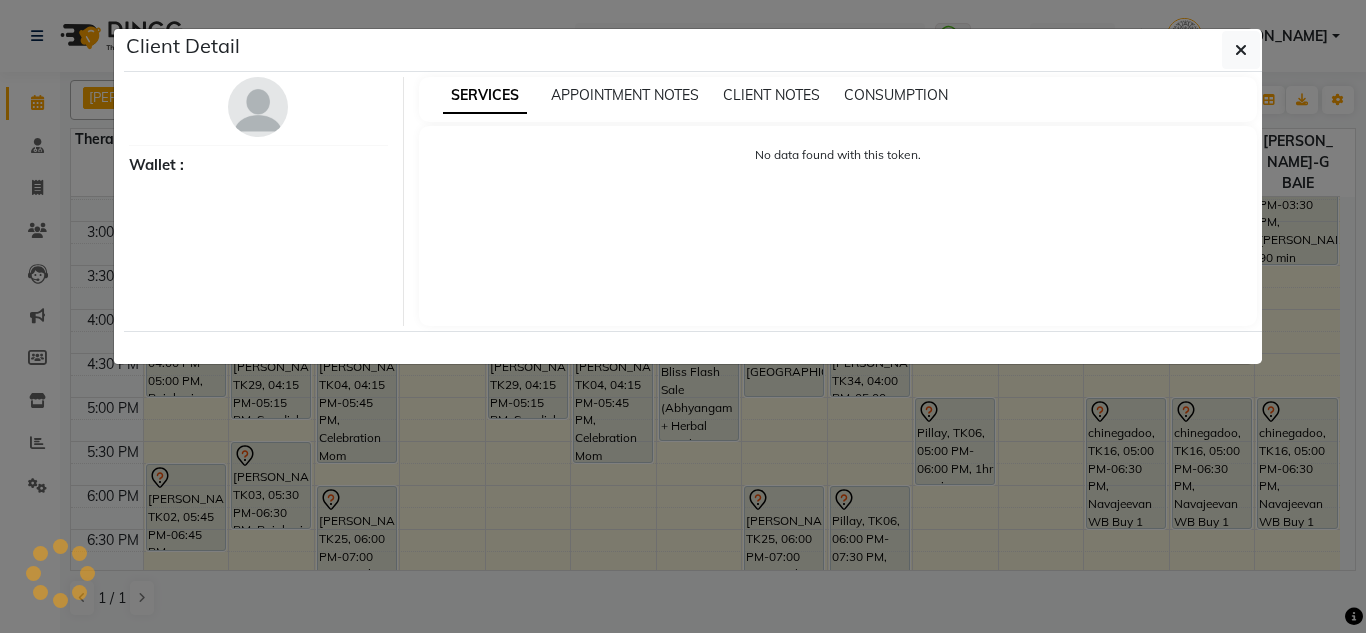 select on "7" 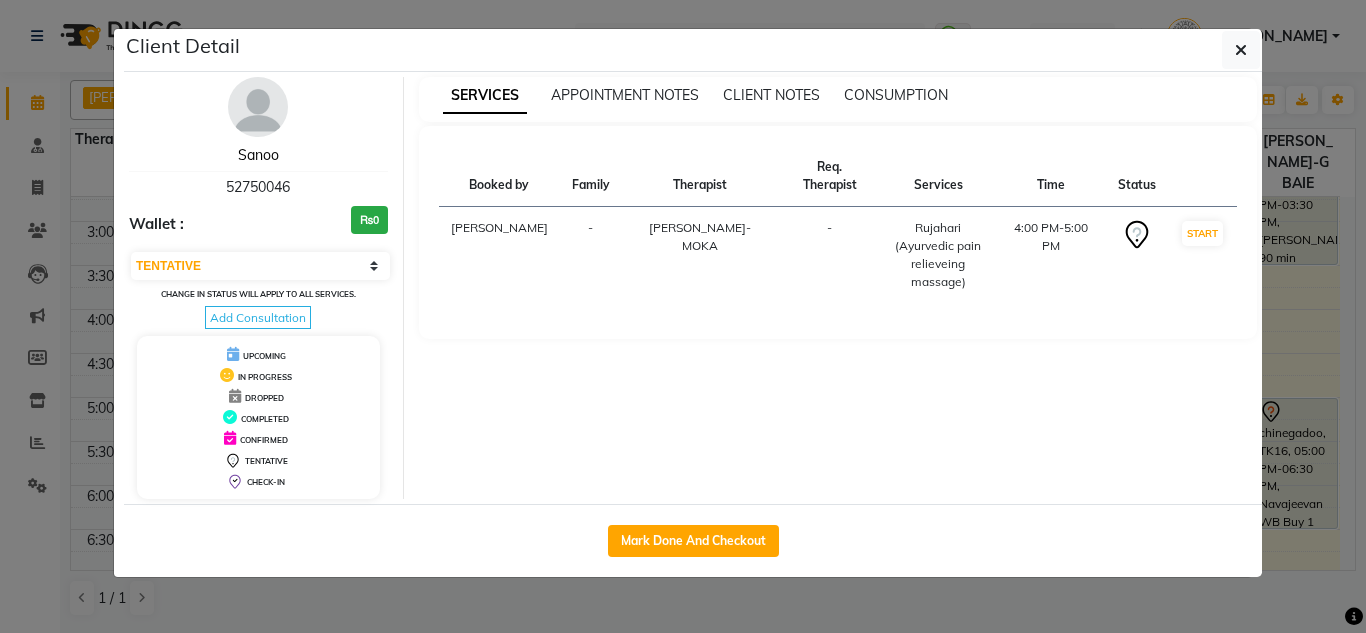 click on "Sanoo" at bounding box center (258, 155) 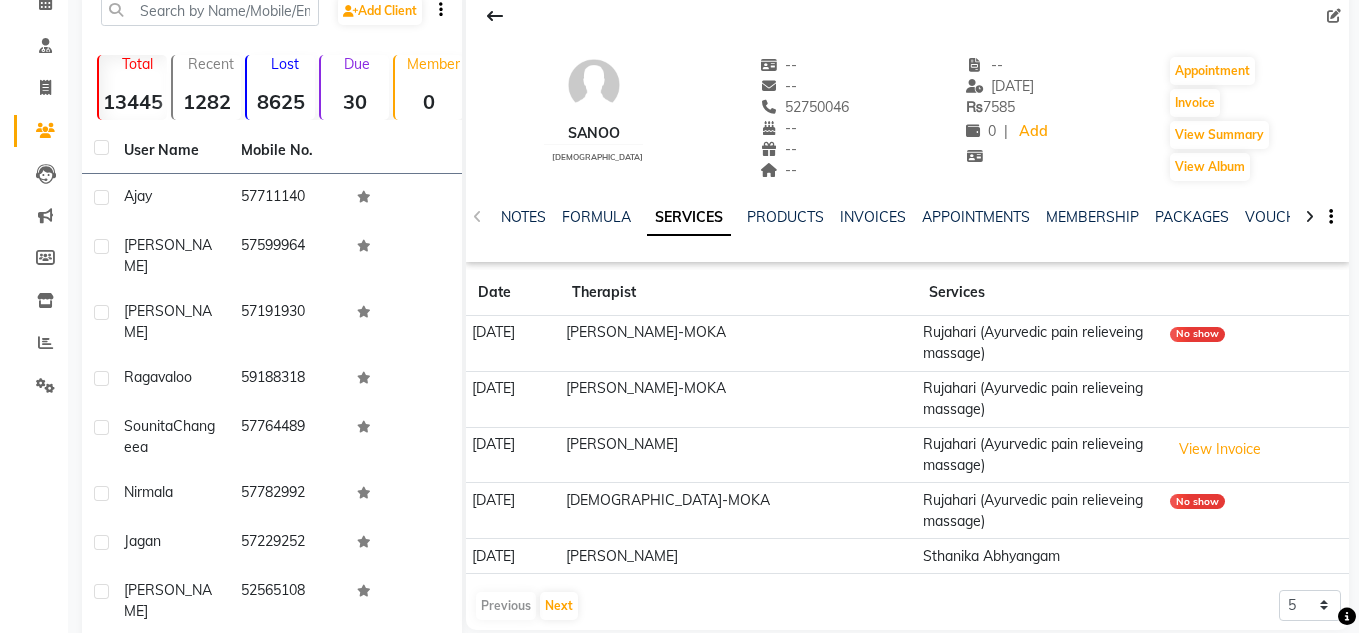 scroll, scrollTop: 0, scrollLeft: 0, axis: both 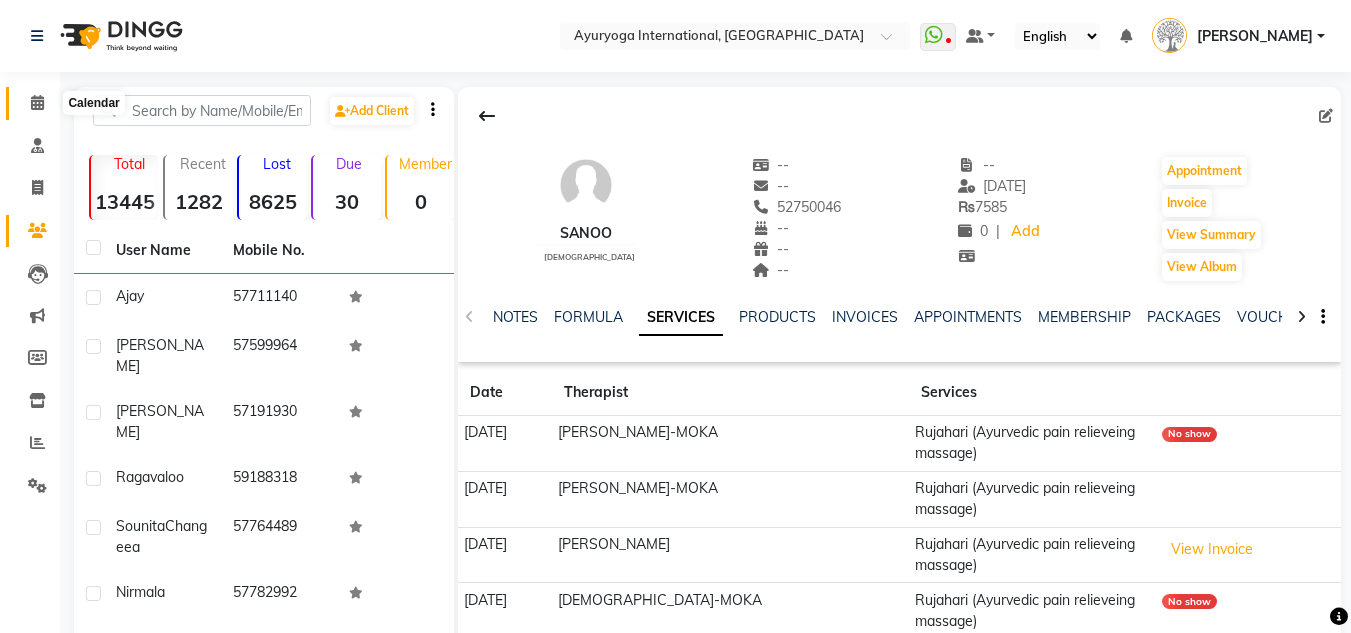 click 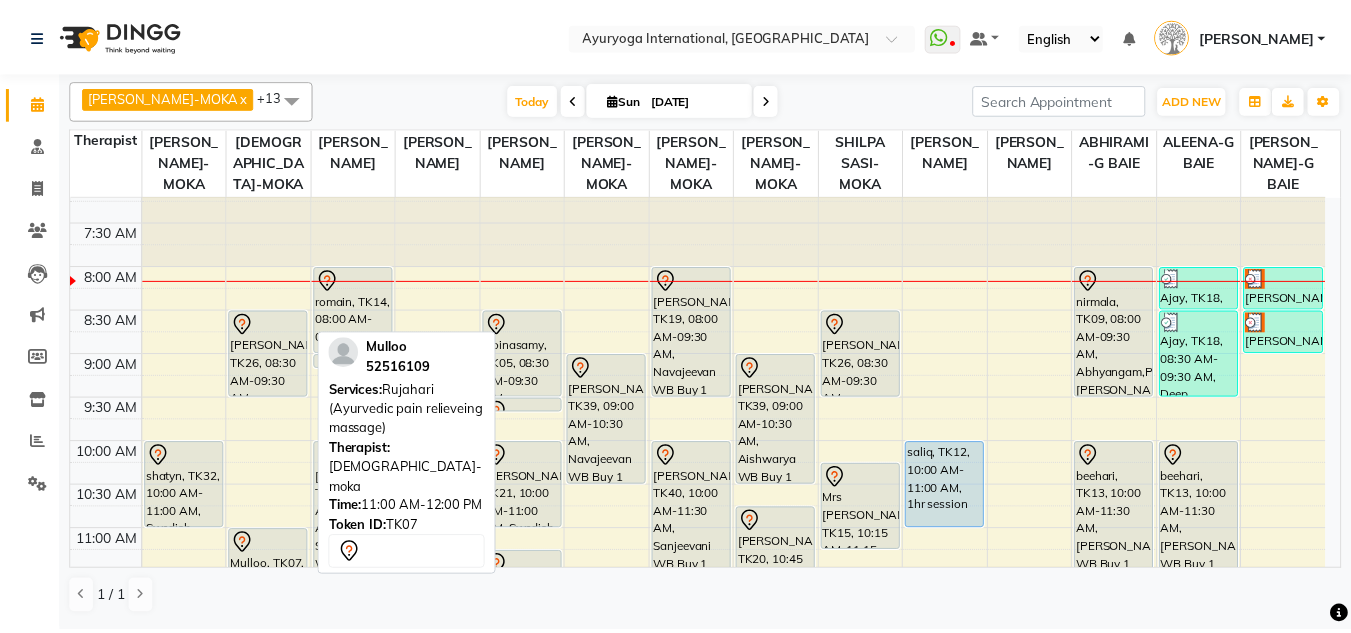 scroll, scrollTop: 0, scrollLeft: 0, axis: both 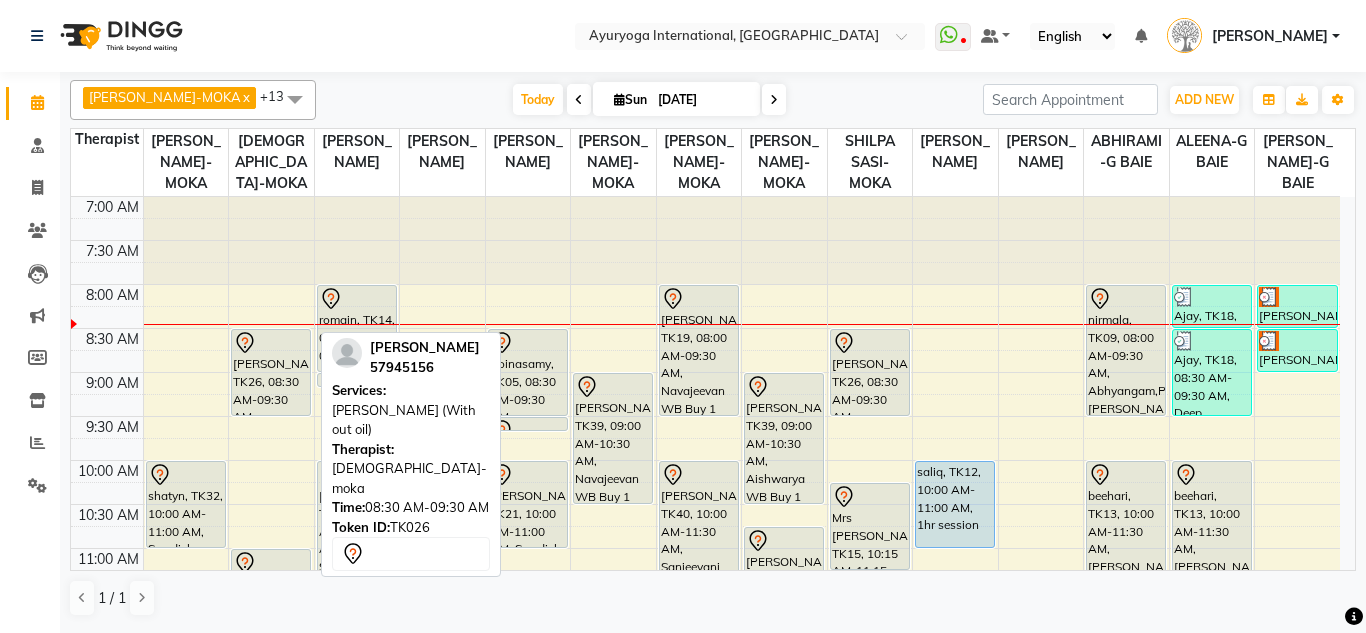 click on "[PERSON_NAME], TK26, 08:30 AM-09:30 AM, [PERSON_NAME] (With out oil)" at bounding box center (271, 372) 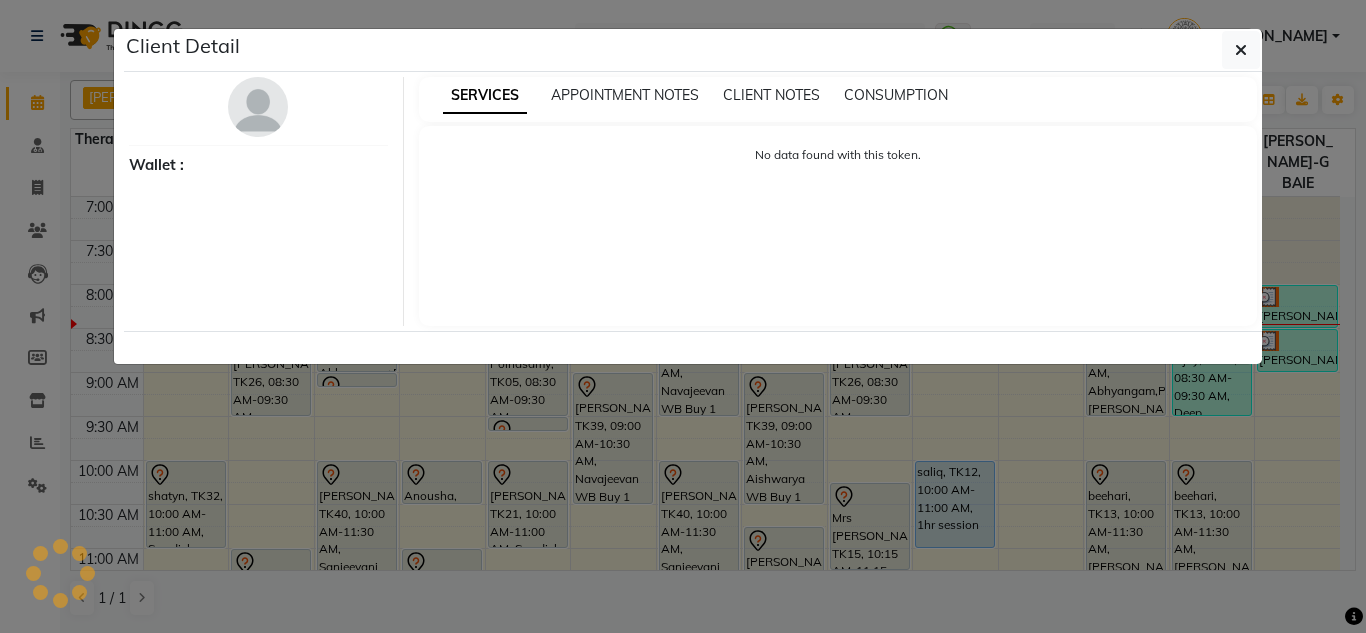 select on "7" 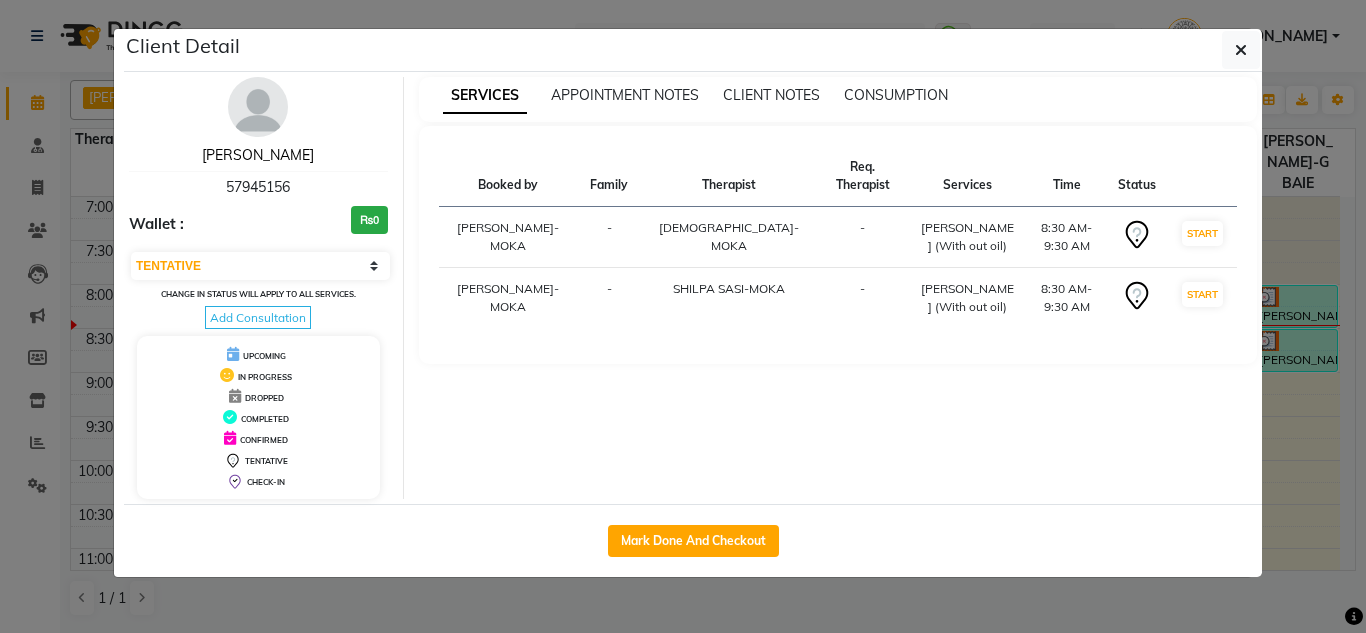 click on "[PERSON_NAME]" at bounding box center (258, 155) 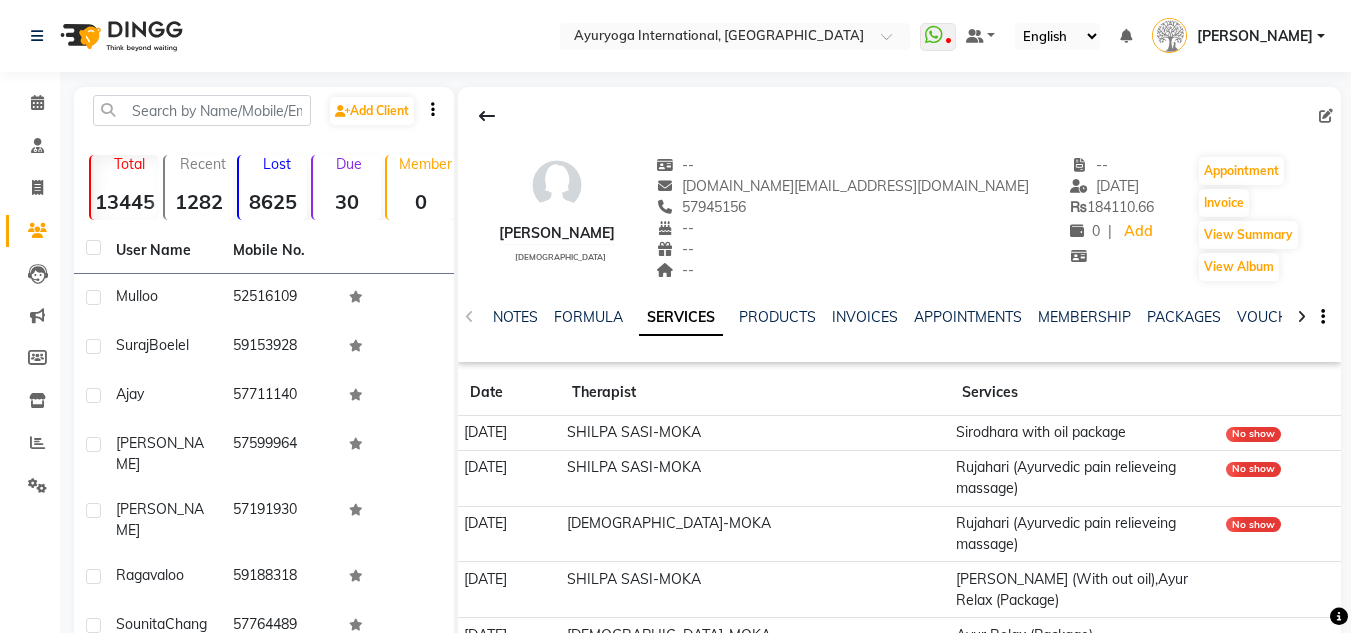 click on "PACKAGES" 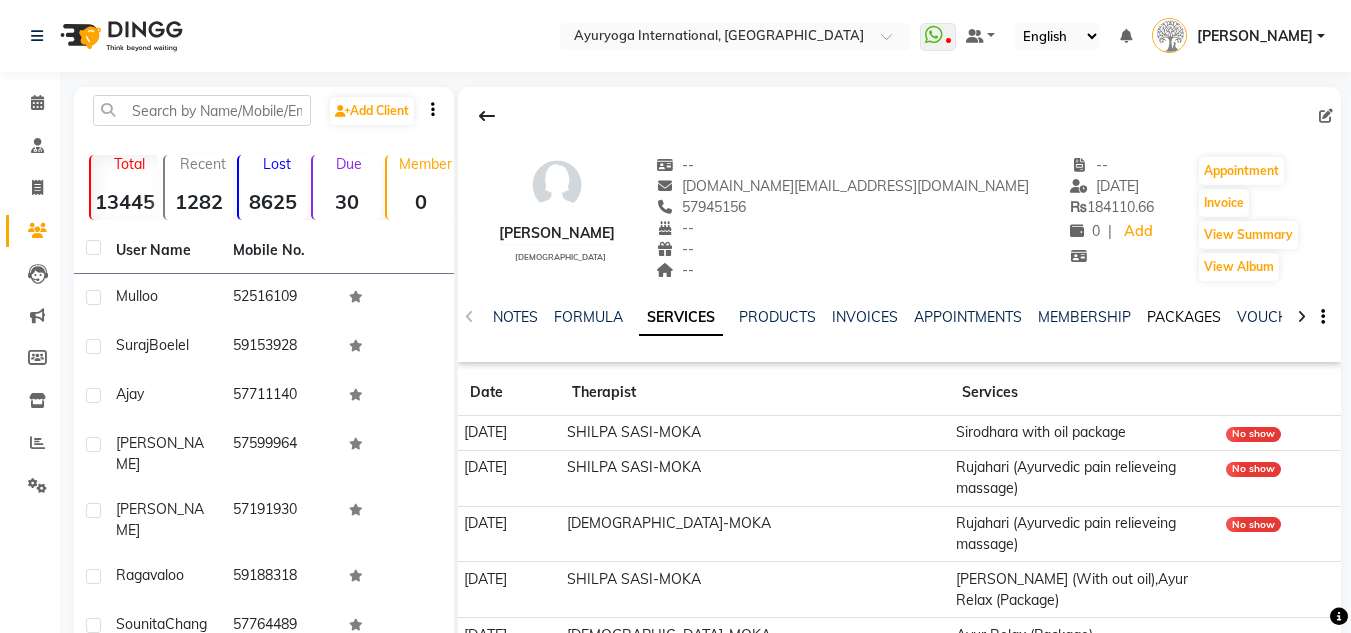 click on "PACKAGES" 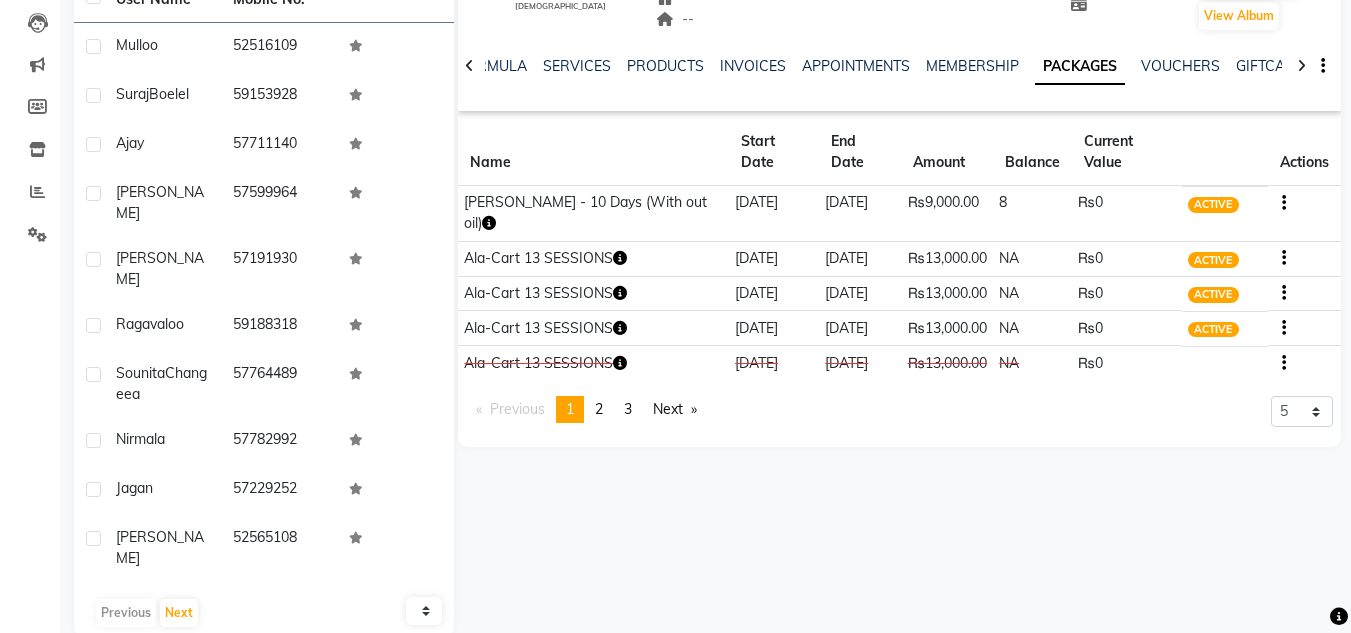 scroll, scrollTop: 151, scrollLeft: 0, axis: vertical 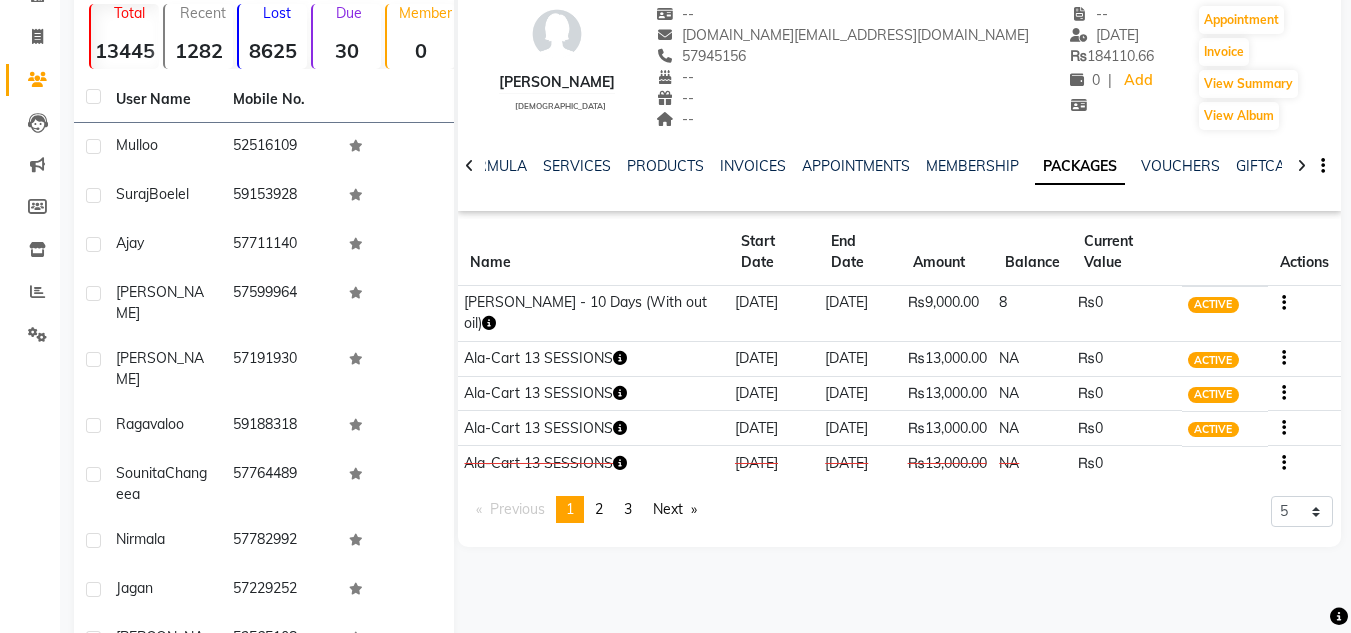 click 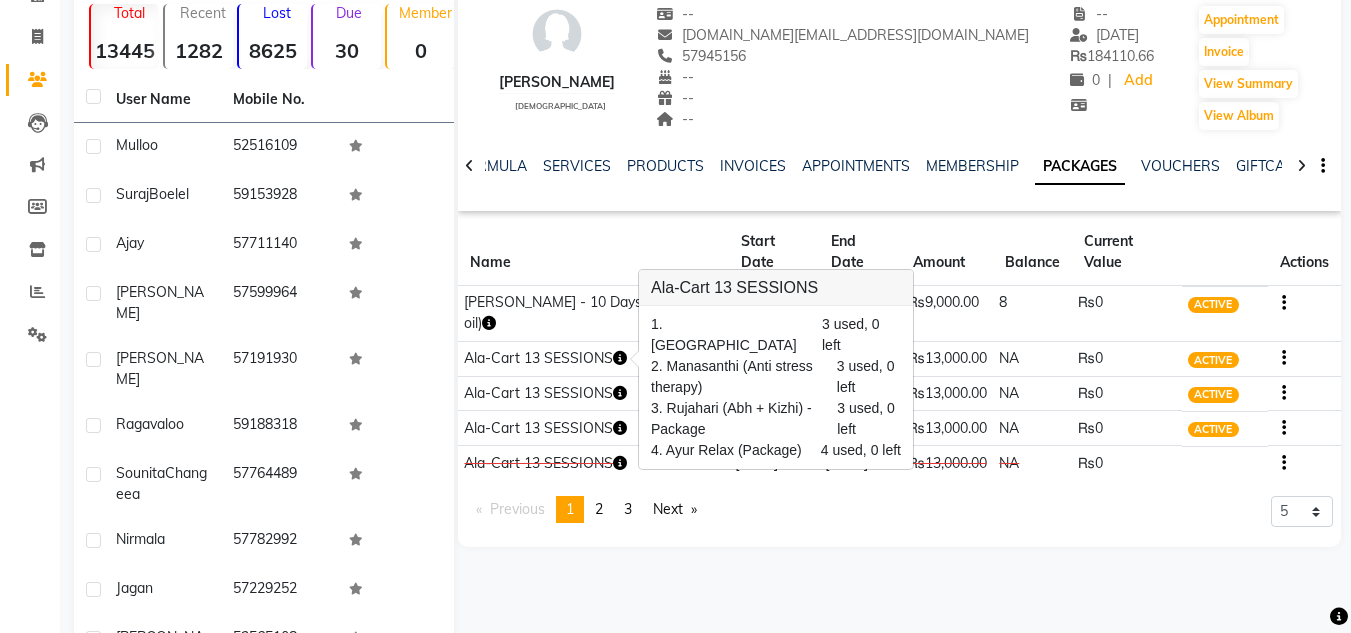 click on "Ala-Cart 13 SESSIONS" 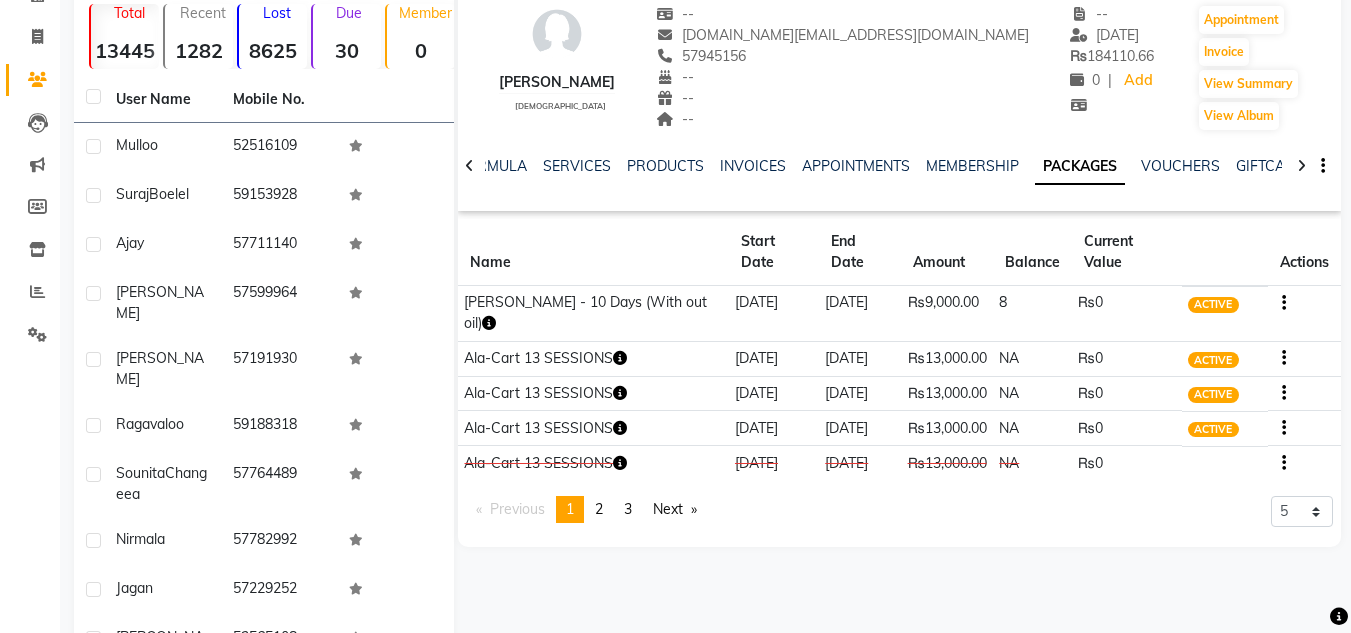 click on "Ala-Cart 13 SESSIONS" 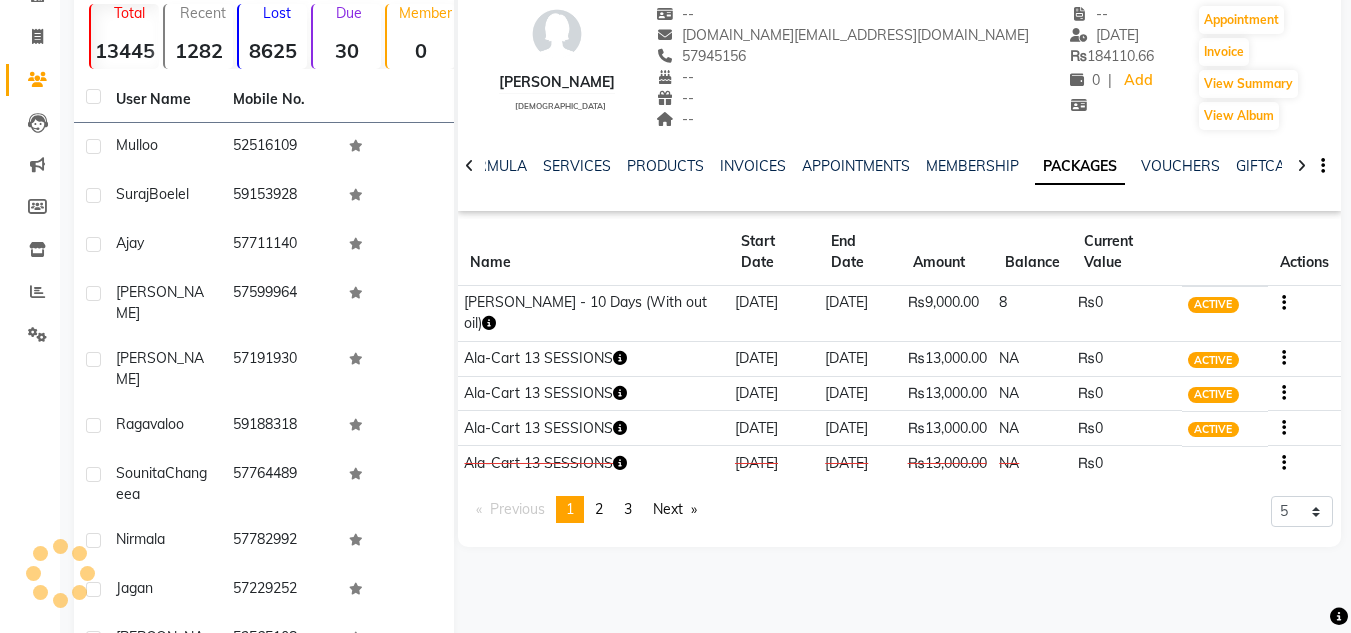 click 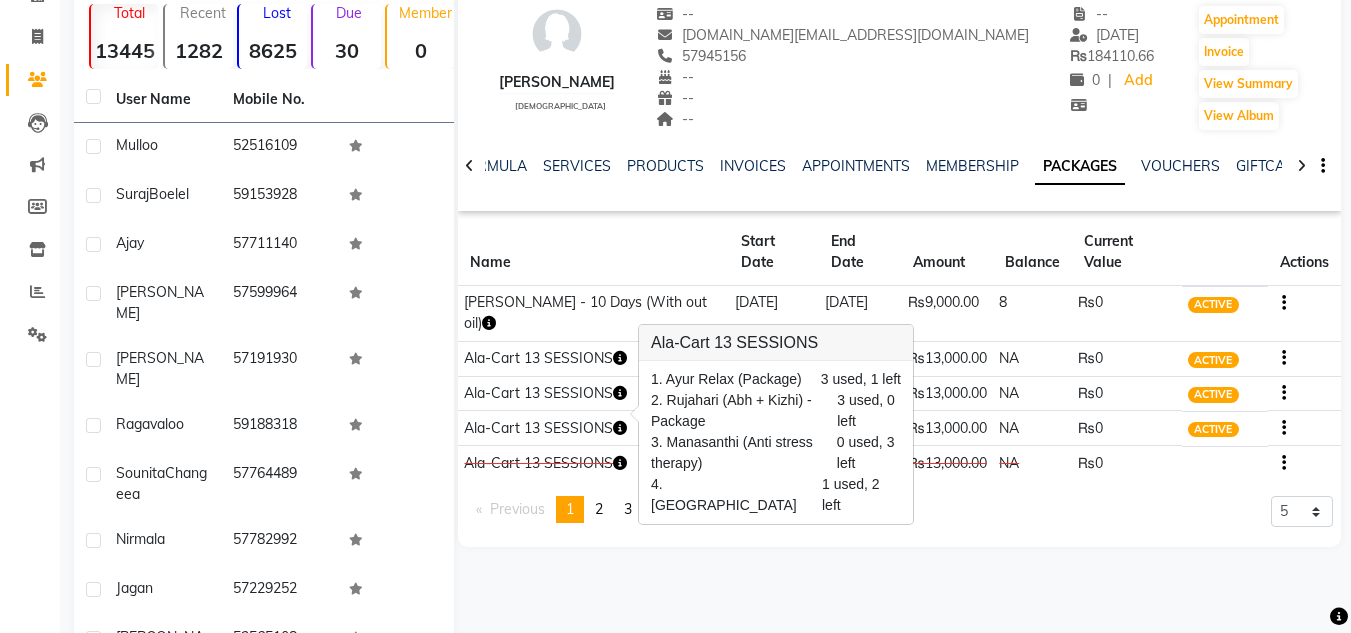 click 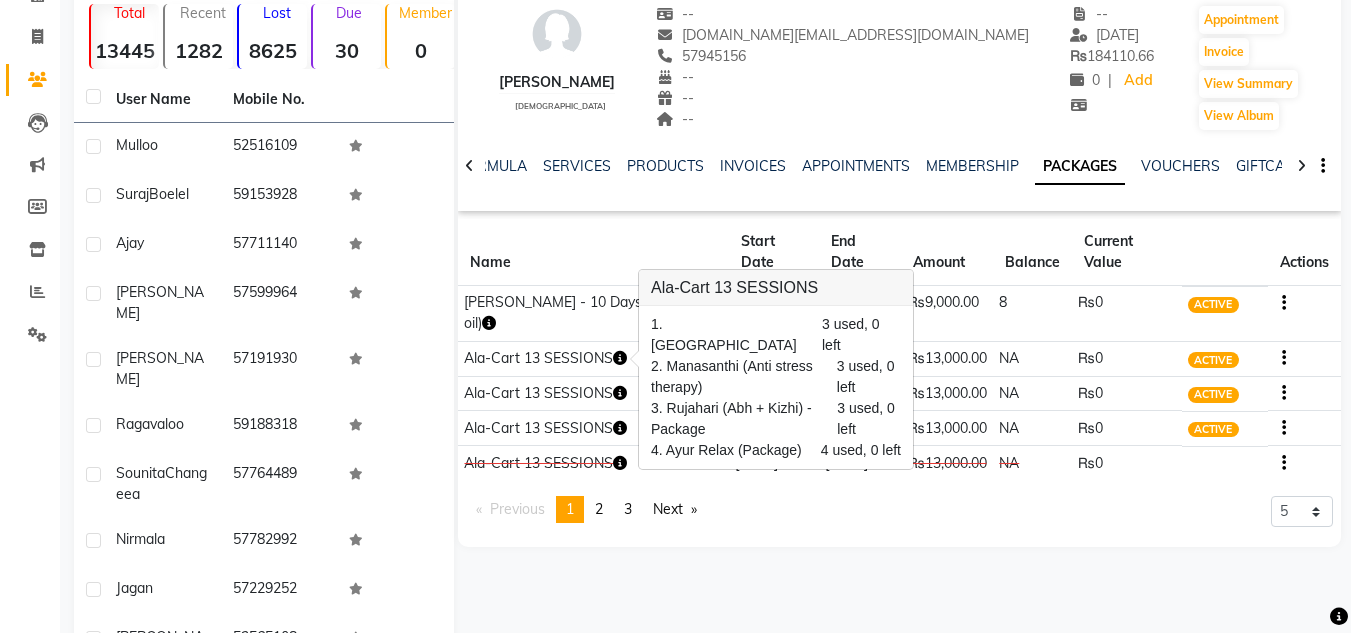 click 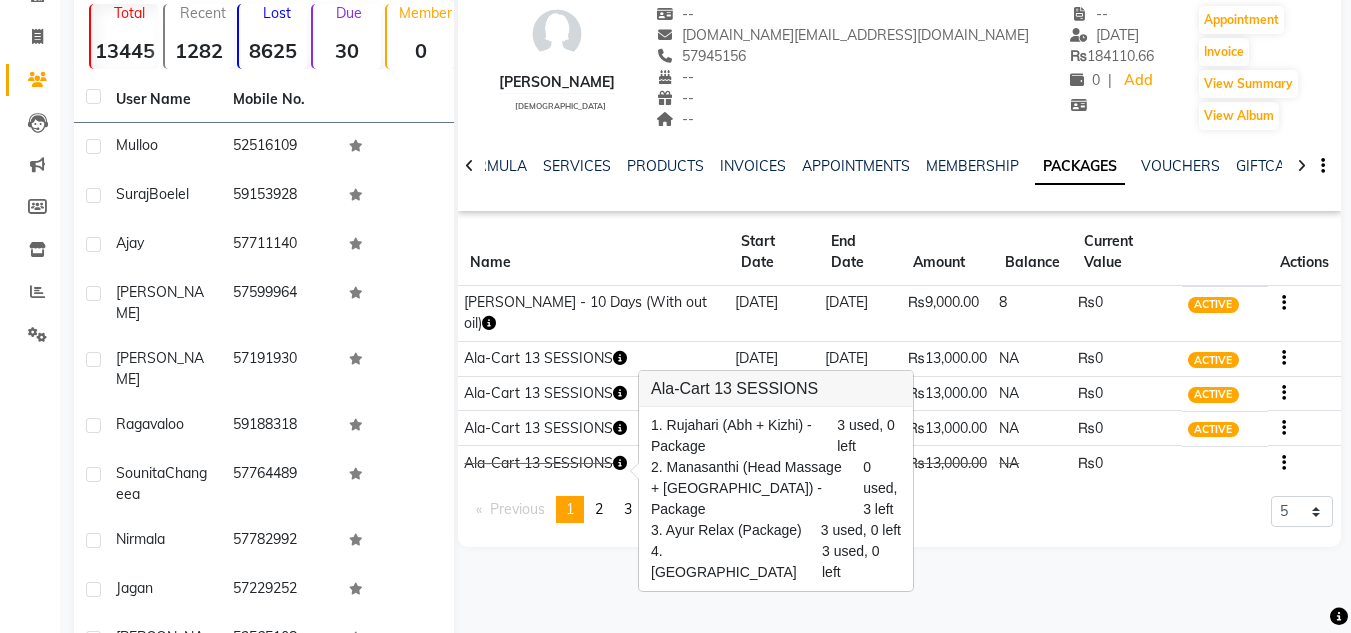 click 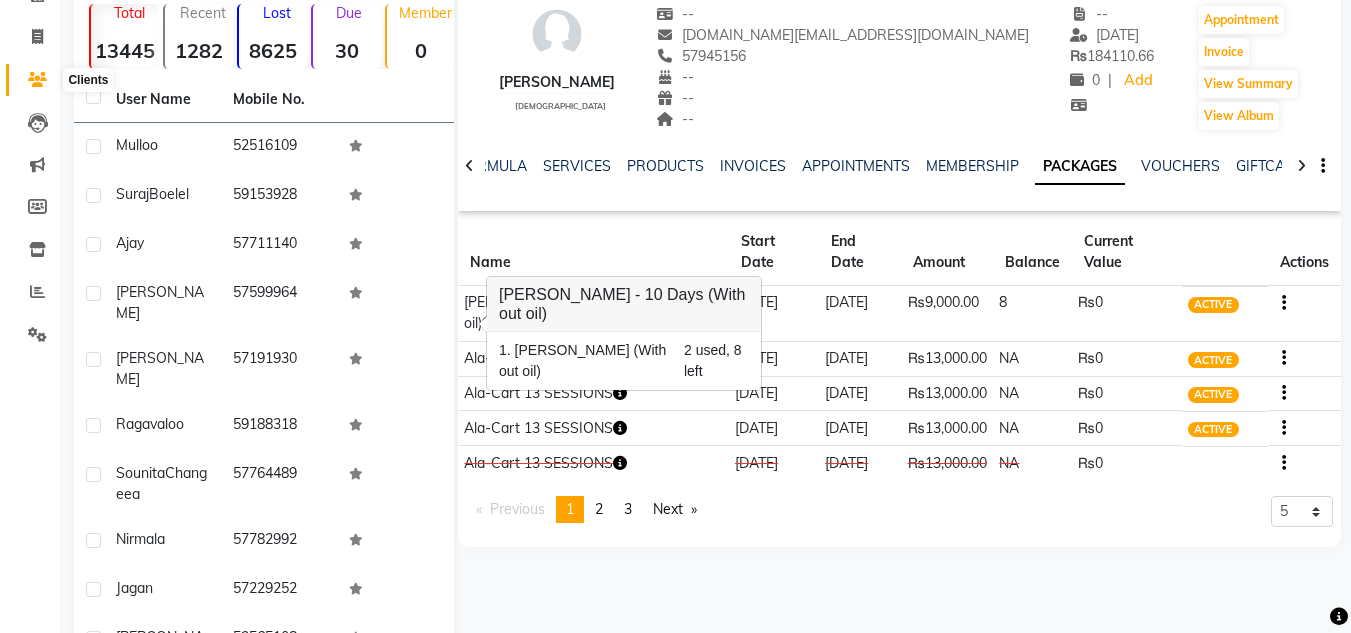 scroll, scrollTop: 0, scrollLeft: 0, axis: both 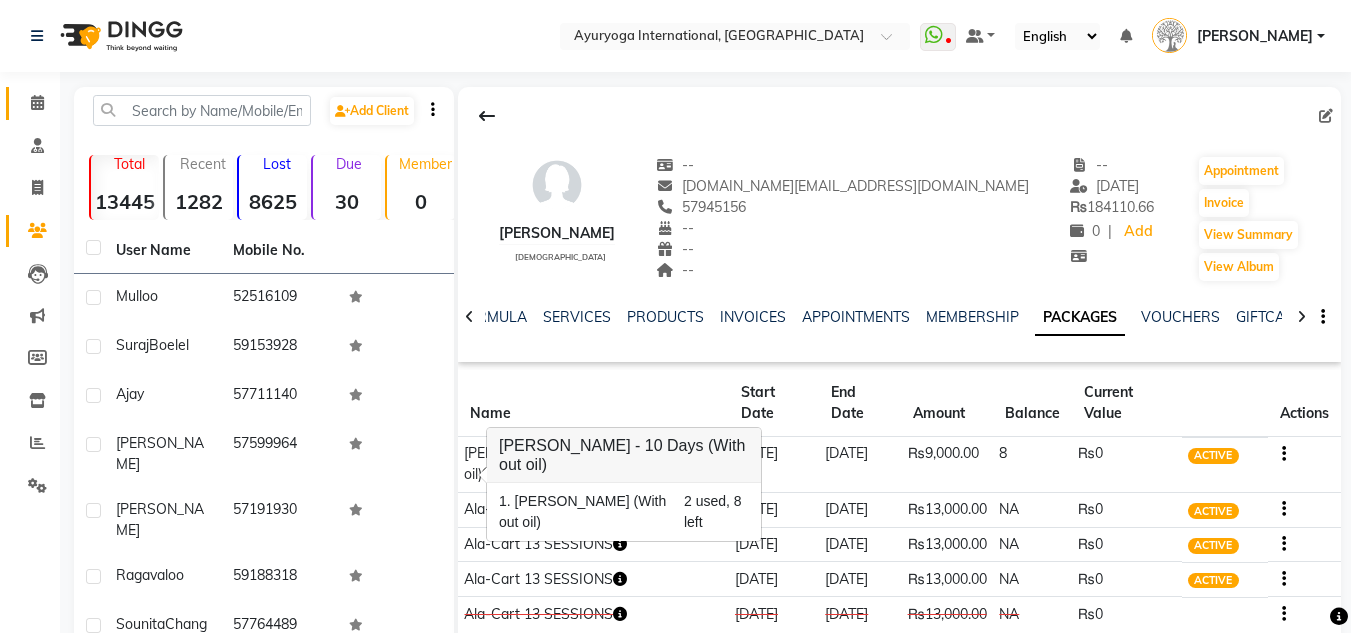 click on "Calendar" 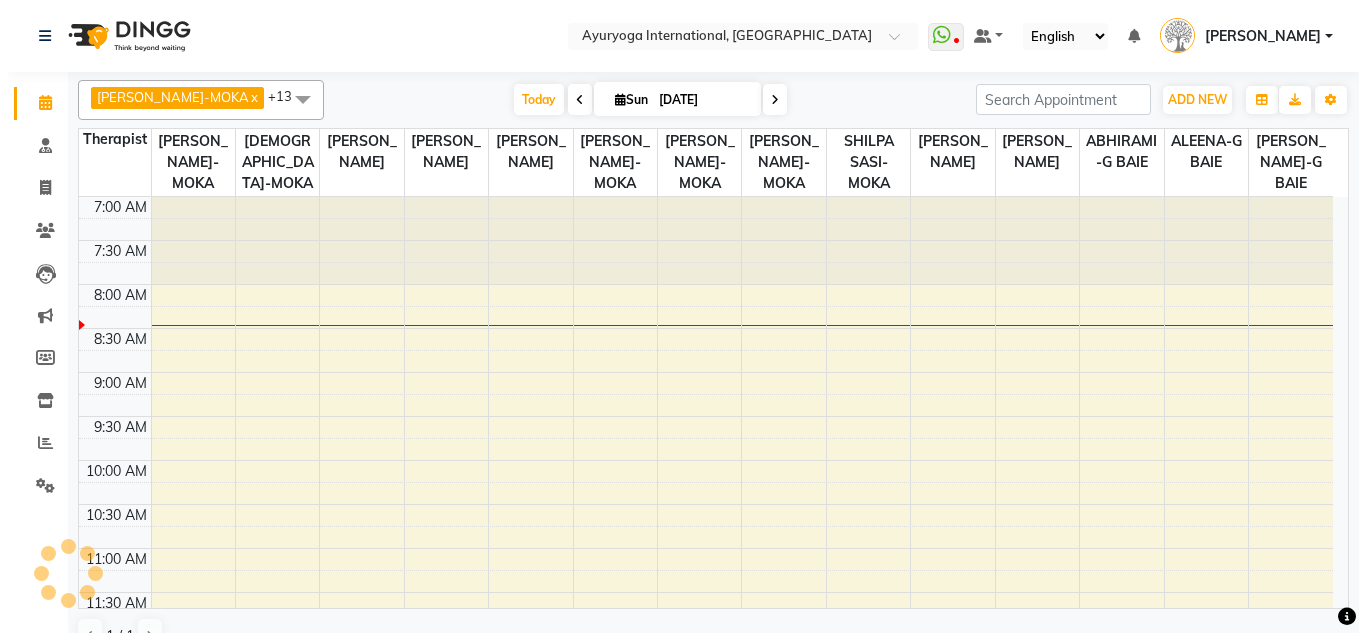 scroll, scrollTop: 89, scrollLeft: 0, axis: vertical 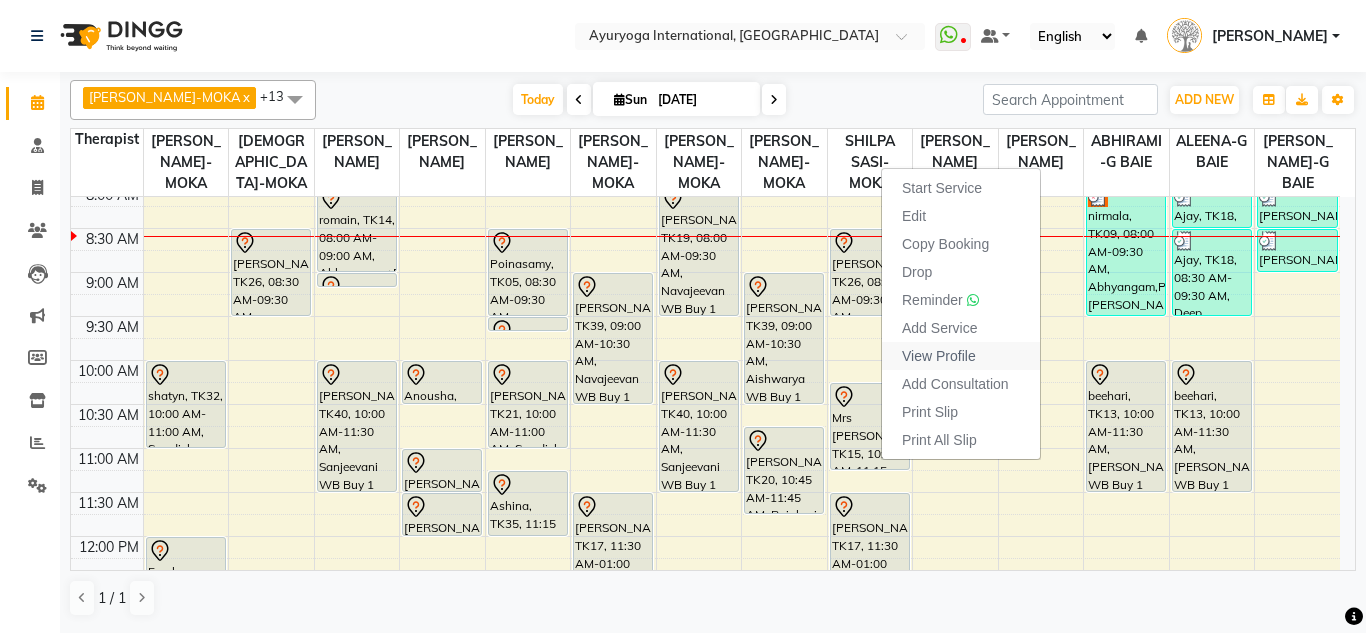 click on "View Profile" at bounding box center [939, 356] 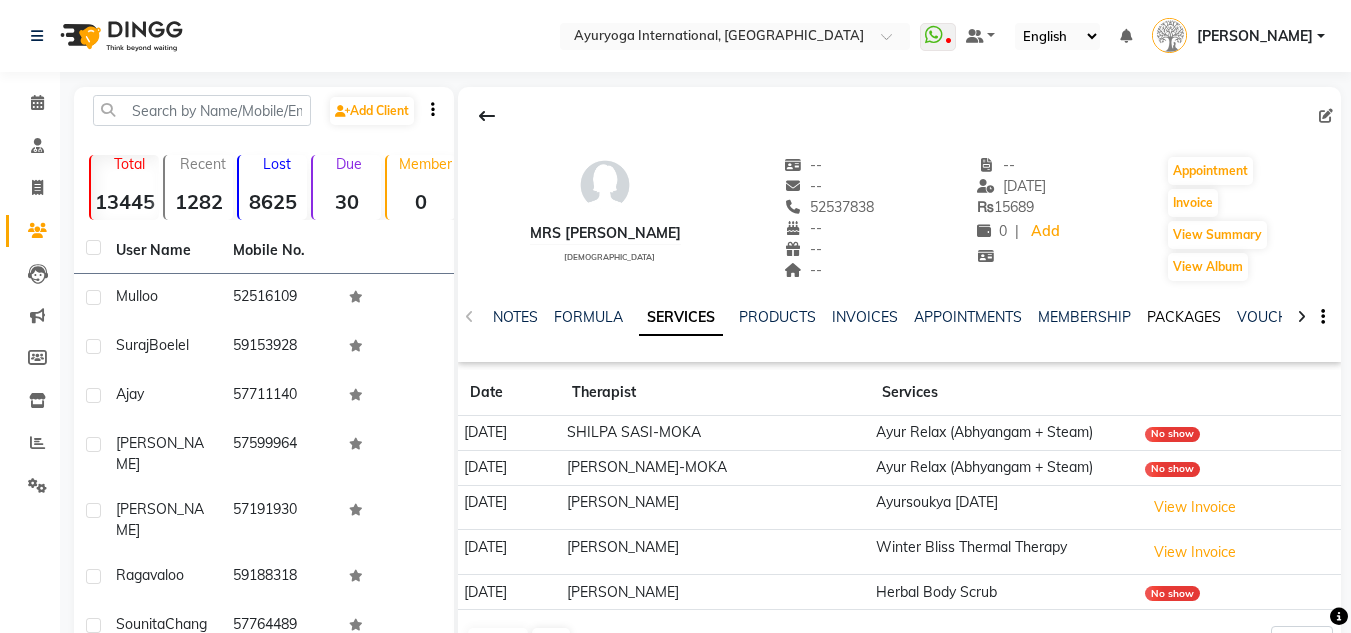 click on "PACKAGES" 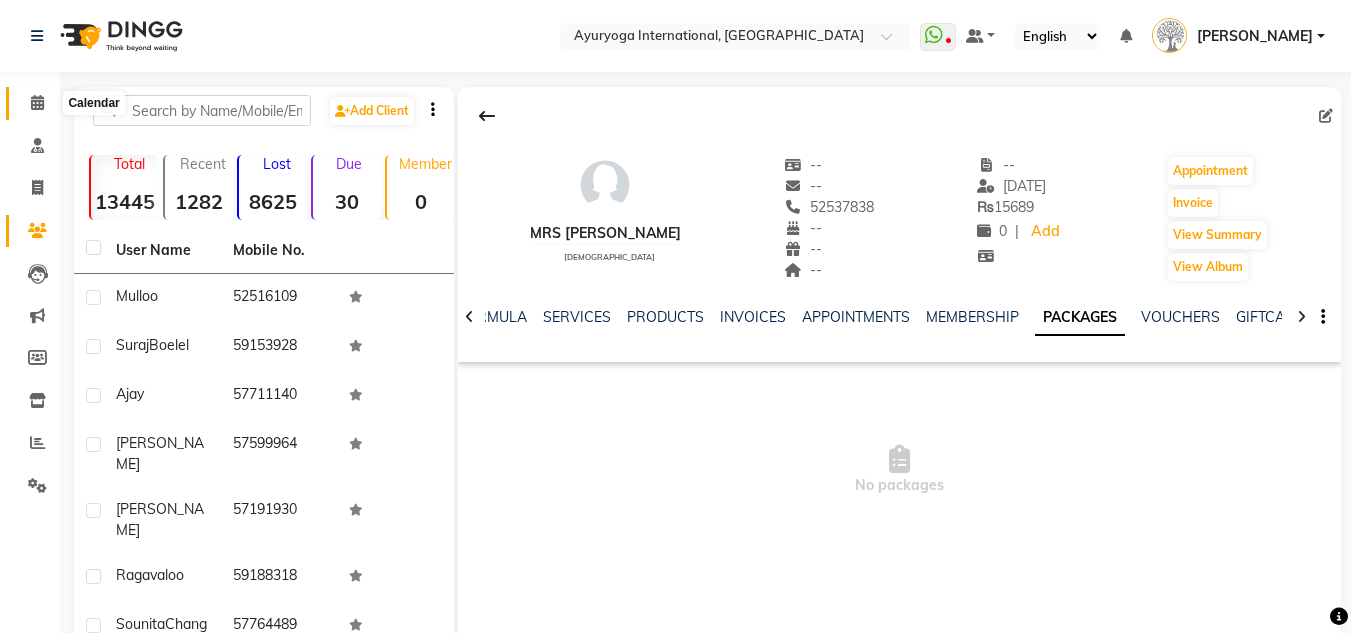 click 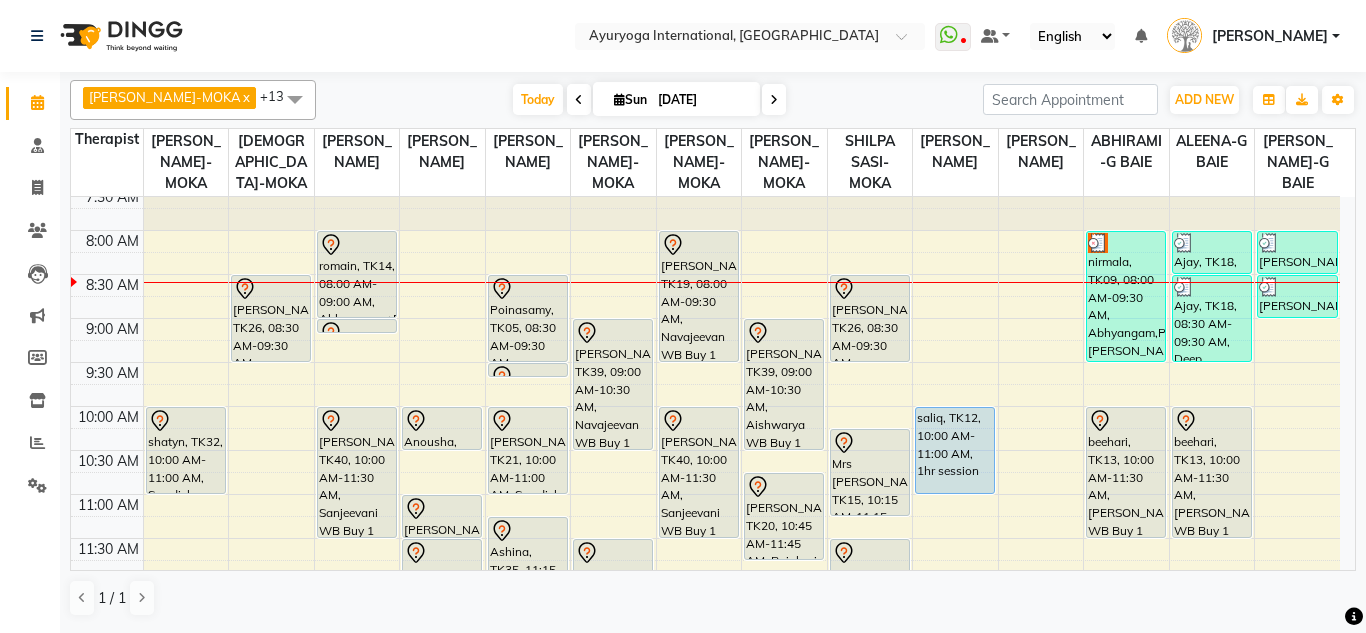 scroll, scrollTop: 100, scrollLeft: 0, axis: vertical 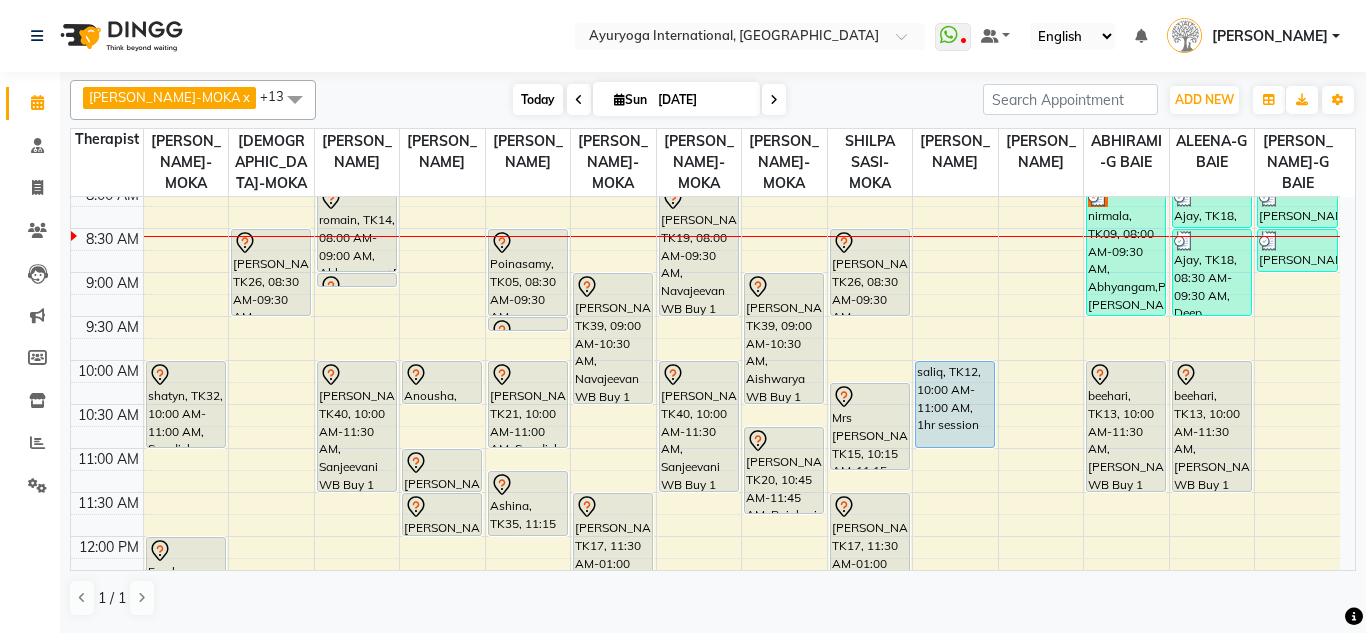 click on "Today" at bounding box center (538, 99) 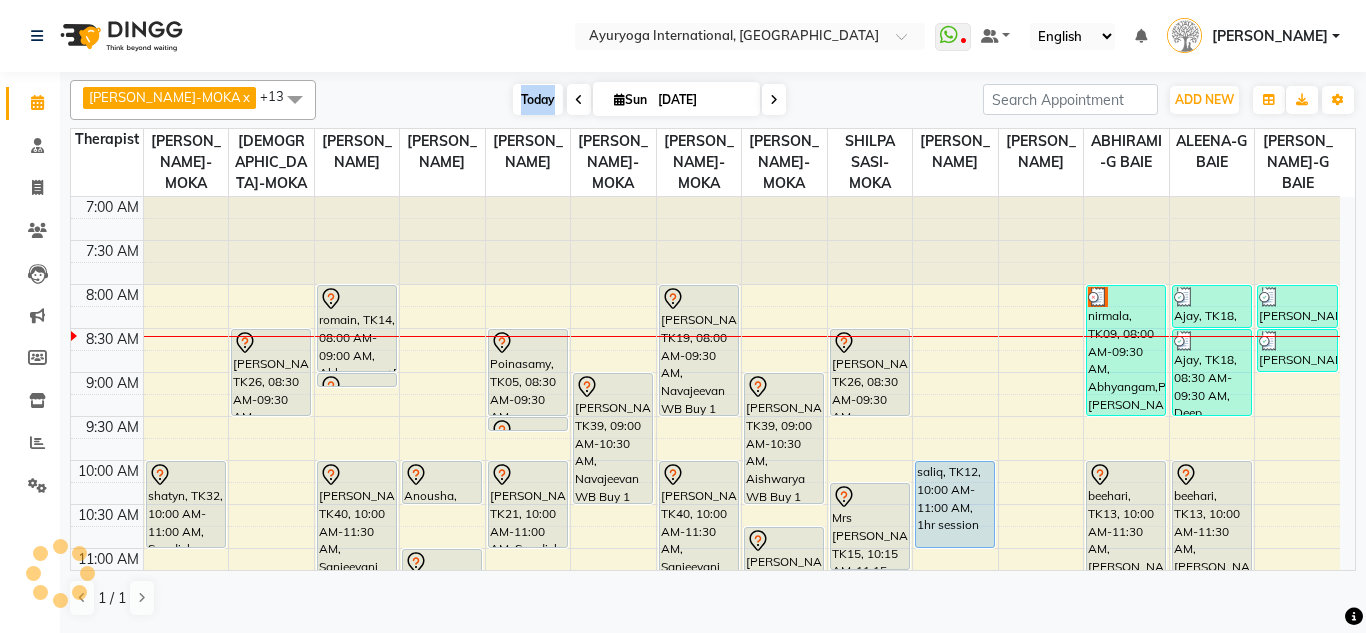 scroll, scrollTop: 89, scrollLeft: 0, axis: vertical 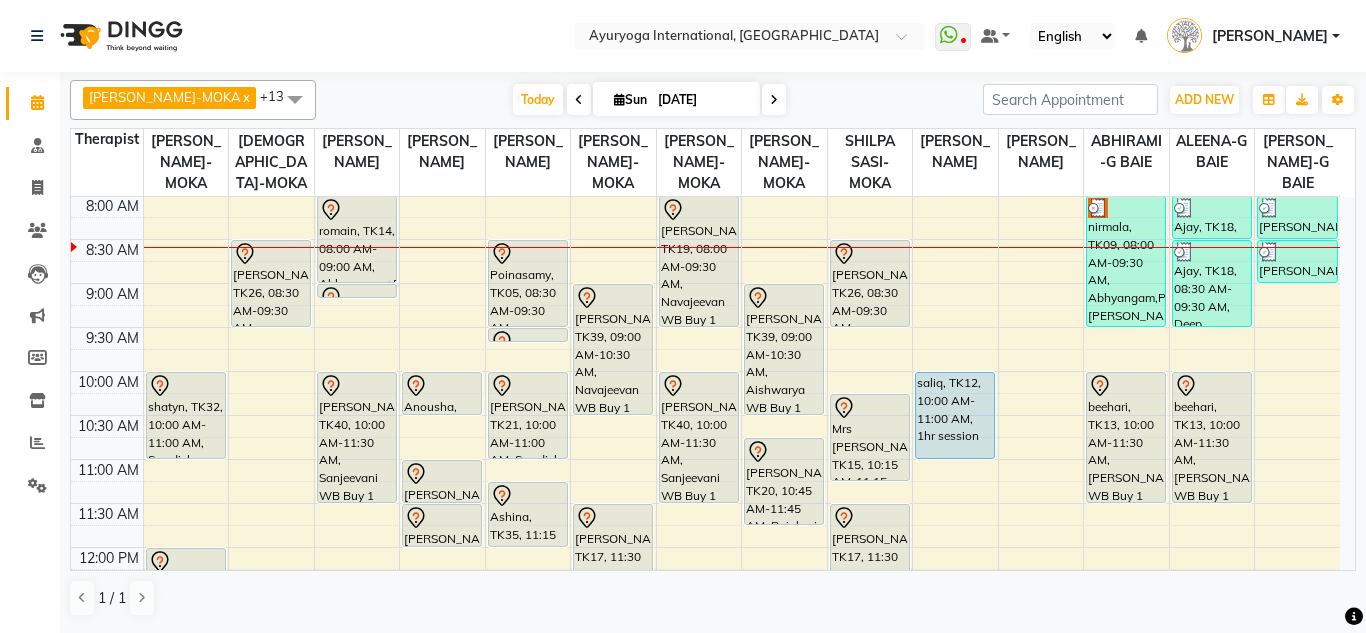 click at bounding box center (774, 99) 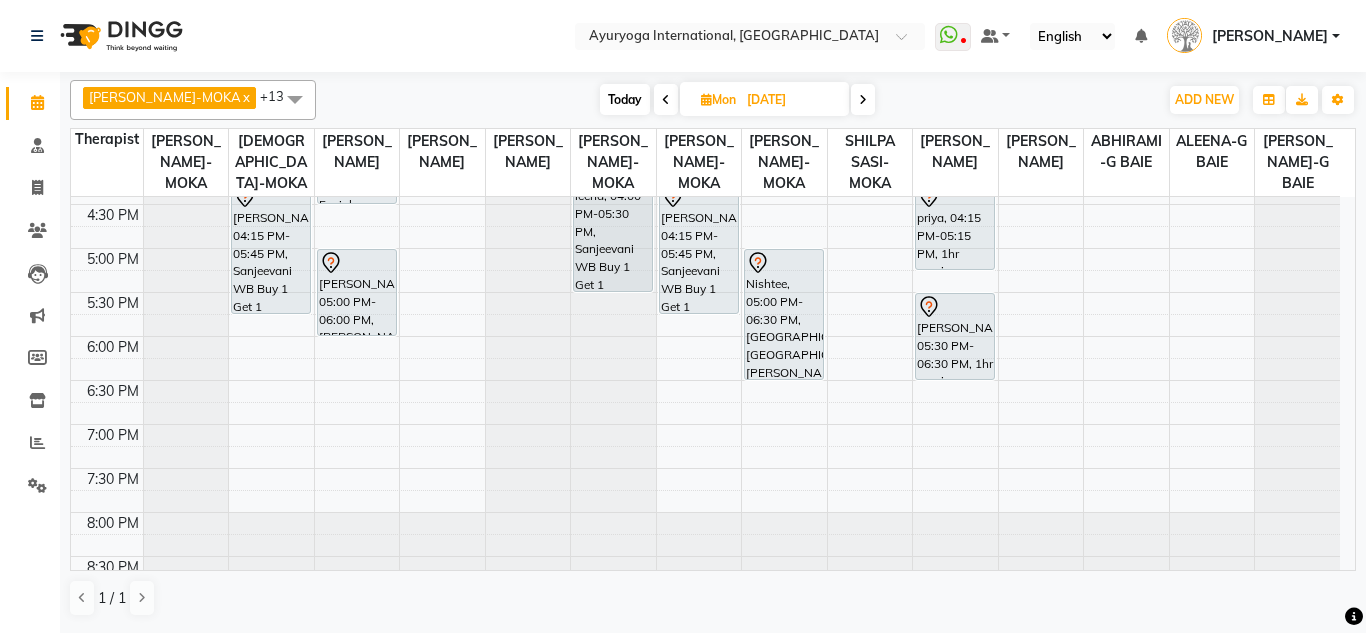 scroll, scrollTop: 779, scrollLeft: 0, axis: vertical 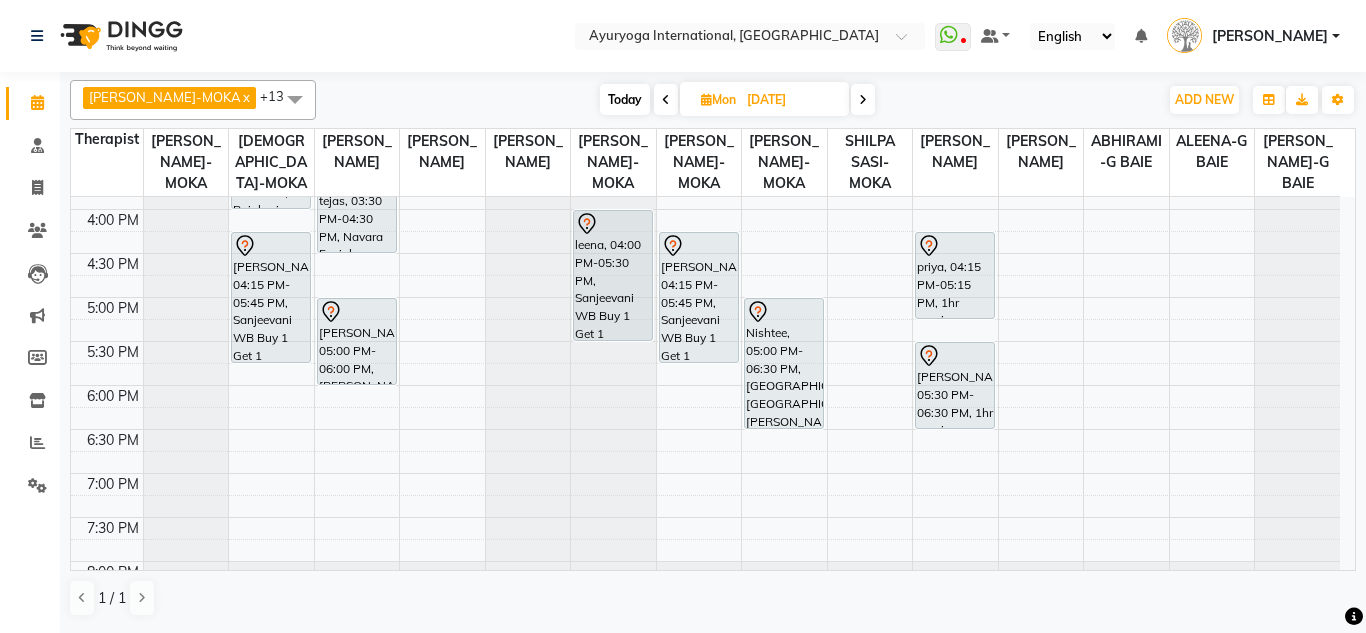 click on "Today" at bounding box center [625, 99] 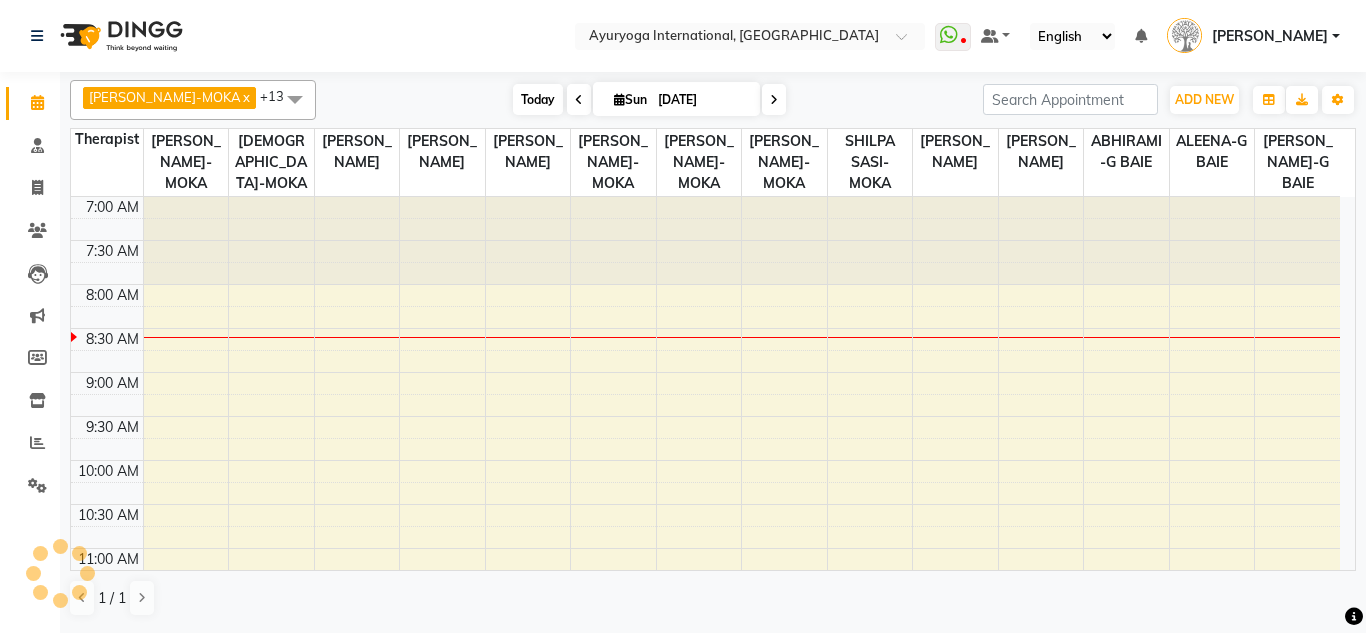scroll, scrollTop: 89, scrollLeft: 0, axis: vertical 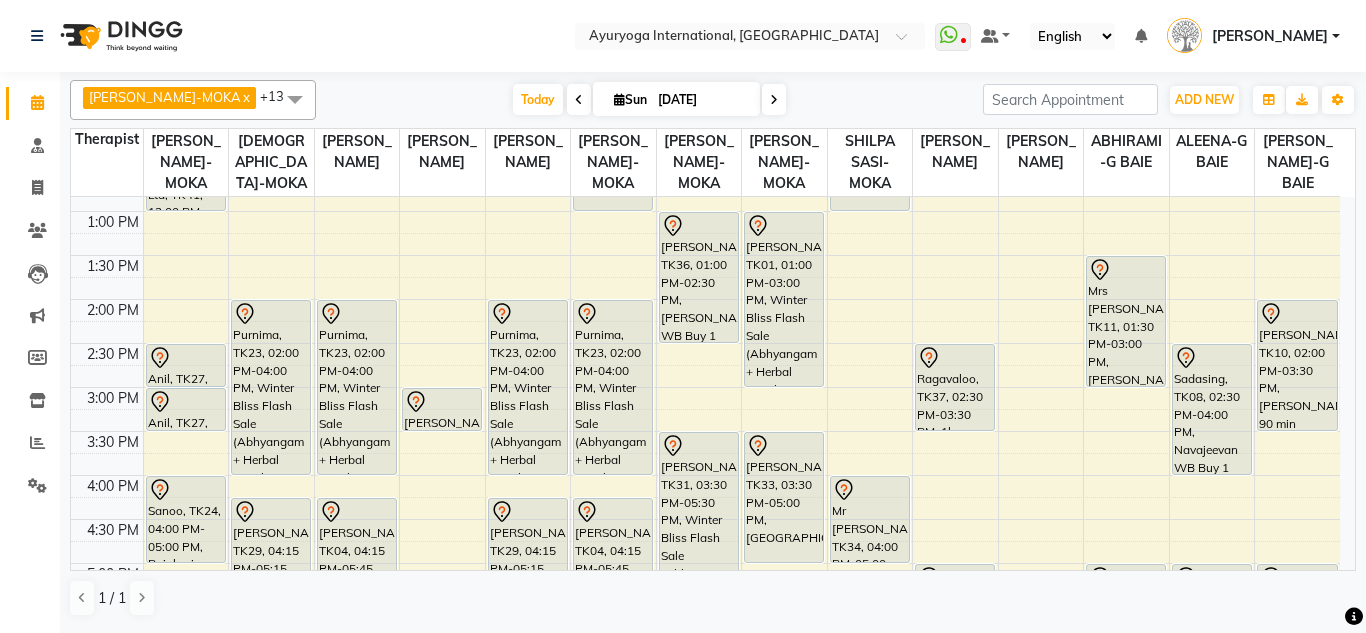 click on "[PERSON_NAME]-MOKA  x [PERSON_NAME]-MOKA  x ALEENA-G BAIE  x [PERSON_NAME]-MOKA  x [PERSON_NAME]-MOKA  x [PERSON_NAME]-MOKA  x [PERSON_NAME]-MOKA  x [PERSON_NAME]-MOKA  x [PERSON_NAME]-MOKA  x SHILPA SASI-MOKA  x [PERSON_NAME]-G BAIE  x [PERSON_NAME]-G BAIE  x VISHNU-MOKA  x ABHIRAMI-G BAIE  x +13 UnSelect All ABHIRAMI-G BAIE [PERSON_NAME]-MOKA [PERSON_NAME]-MOKA ALEENA-G [GEOGRAPHIC_DATA][PERSON_NAME]-MOKA [PERSON_NAME]-MOKA [PERSON_NAME]-MOKA [PERSON_NAME]-MOKA [PERSON_NAME]-MOKA [PERSON_NAME]-MOKA SHILPA SASI-MOKA [PERSON_NAME]-G BAIE [PERSON_NAME]-G BAIE VISHNU-MOKA [DATE]  [DATE] Toggle Dropdown Add Appointment Add Invoice Add Expense Add Attendance Add Client Toggle Dropdown Add Appointment Add Invoice Add Expense Add Attendance Add Client ADD NEW Toggle Dropdown Add Appointment Add Invoice Add Expense Add Attendance Add Client [PERSON_NAME]-MOKA  x [PERSON_NAME]-MOKA  x ALEENA-G BAIE  x [PERSON_NAME]-MOKA  x [PERSON_NAME]-MOKA  x [PERSON_NAME]-MOKA  x [PERSON_NAME]-MOKA  x [PERSON_NAME]-MOKA  x [PERSON_NAME]-MOKA  x SHILPA SASI-MOKA  x [PERSON_NAME]-G BAIE  x [PERSON_NAME]-G BAIE  x VISHNU-MOKA  x x" 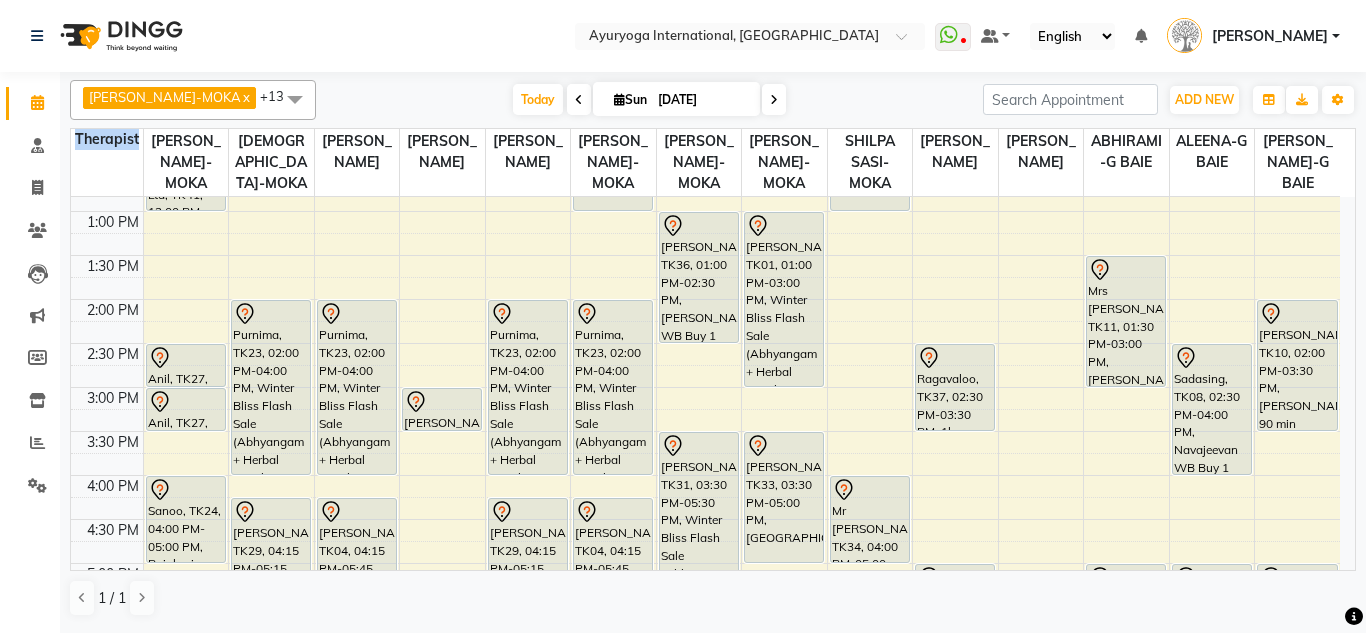 click on "[PERSON_NAME]-MOKA  x [PERSON_NAME]-MOKA  x ALEENA-G BAIE  x [PERSON_NAME]-MOKA  x [PERSON_NAME]-MOKA  x [PERSON_NAME]-MOKA  x [PERSON_NAME]-MOKA  x [PERSON_NAME]-MOKA  x [PERSON_NAME]-MOKA  x SHILPA SASI-MOKA  x [PERSON_NAME]-G BAIE  x [PERSON_NAME]-G BAIE  x VISHNU-MOKA  x ABHIRAMI-G BAIE  x +13 UnSelect All ABHIRAMI-G BAIE [PERSON_NAME]-MOKA [PERSON_NAME]-MOKA ALEENA-G [GEOGRAPHIC_DATA][PERSON_NAME]-MOKA [PERSON_NAME]-MOKA [PERSON_NAME]-MOKA [PERSON_NAME]-MOKA [PERSON_NAME]-MOKA [PERSON_NAME]-MOKA SHILPA SASI-MOKA [PERSON_NAME]-G BAIE [PERSON_NAME]-G BAIE VISHNU-MOKA [DATE]  [DATE] Toggle Dropdown Add Appointment Add Invoice Add Expense Add Attendance Add Client Toggle Dropdown Add Appointment Add Invoice Add Expense Add Attendance Add Client ADD NEW Toggle Dropdown Add Appointment Add Invoice Add Expense Add Attendance Add Client [PERSON_NAME]-MOKA  x [PERSON_NAME]-MOKA  x ALEENA-G BAIE  x [PERSON_NAME]-MOKA  x [PERSON_NAME]-MOKA  x [PERSON_NAME]-MOKA  x [PERSON_NAME]-MOKA  x [PERSON_NAME]-MOKA  x [PERSON_NAME]-MOKA  x SHILPA SASI-MOKA  x [PERSON_NAME]-G BAIE  x [PERSON_NAME]-G BAIE  x VISHNU-MOKA  x x" 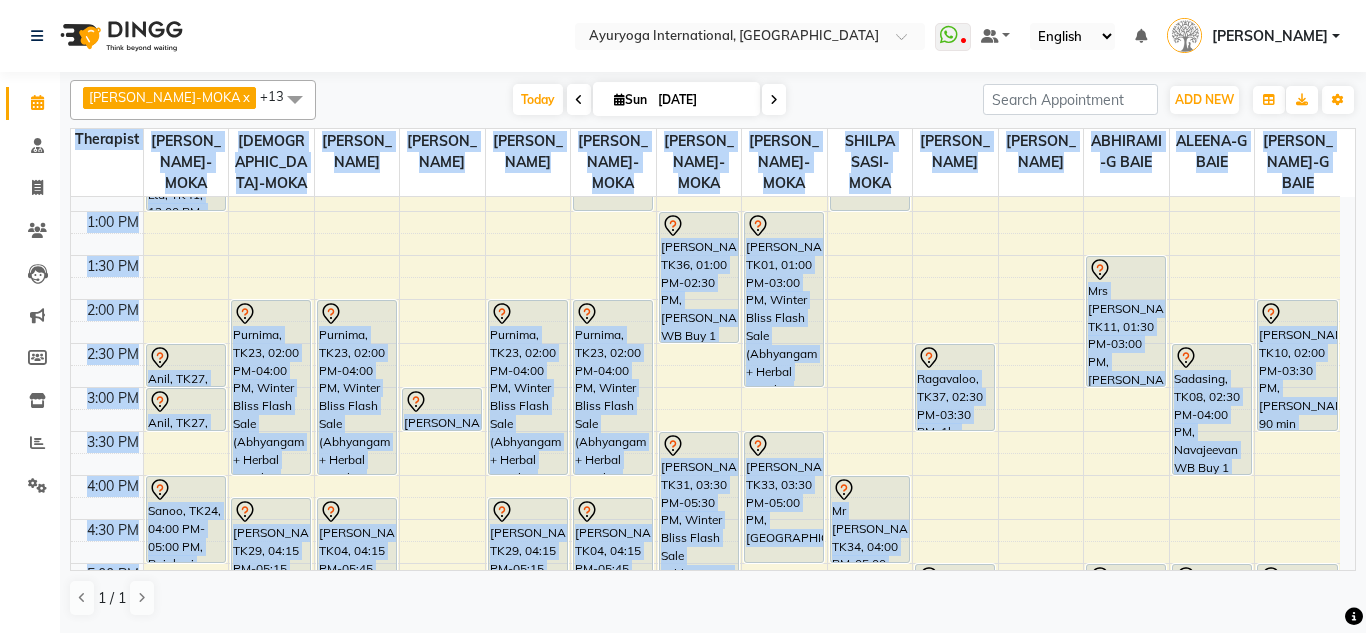 click on "[PERSON_NAME]-MOKA  x [PERSON_NAME]-MOKA  x ALEENA-G BAIE  x [PERSON_NAME]-MOKA  x [PERSON_NAME]-MOKA  x [PERSON_NAME]-MOKA  x [PERSON_NAME]-MOKA  x [PERSON_NAME]-MOKA  x [PERSON_NAME]-MOKA  x SHILPA SASI-MOKA  x [PERSON_NAME]-G BAIE  x [PERSON_NAME]-G BAIE  x VISHNU-MOKA  x ABHIRAMI-G BAIE  x +13 UnSelect All ABHIRAMI-G BAIE [PERSON_NAME]-MOKA [PERSON_NAME]-MOKA ALEENA-G [GEOGRAPHIC_DATA][PERSON_NAME]-MOKA [PERSON_NAME]-MOKA [PERSON_NAME]-MOKA [PERSON_NAME]-MOKA [PERSON_NAME]-MOKA [PERSON_NAME]-MOKA SHILPA SASI-MOKA [PERSON_NAME]-G BAIE [PERSON_NAME]-G BAIE VISHNU-MOKA [DATE]  [DATE] Toggle Dropdown Add Appointment Add Invoice Add Expense Add Attendance Add Client Toggle Dropdown Add Appointment Add Invoice Add Expense Add Attendance Add Client ADD NEW Toggle Dropdown Add Appointment Add Invoice Add Expense Add Attendance Add Client [PERSON_NAME]-MOKA  x [PERSON_NAME]-MOKA  x ALEENA-G BAIE  x [PERSON_NAME]-MOKA  x [PERSON_NAME]-MOKA  x [PERSON_NAME]-MOKA  x [PERSON_NAME]-MOKA  x [PERSON_NAME]-MOKA  x [PERSON_NAME]-MOKA  x SHILPA SASI-MOKA  x [PERSON_NAME]-G BAIE  x [PERSON_NAME]-G BAIE  x VISHNU-MOKA  x x" 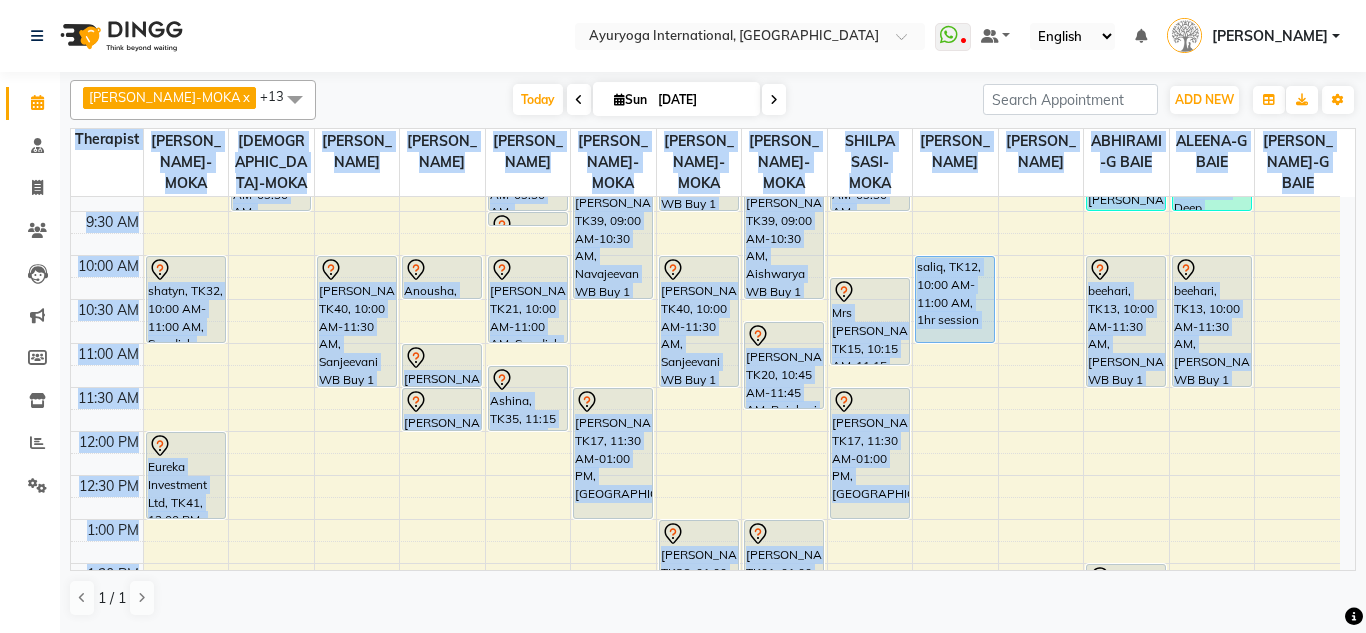 click on "Therapist [PERSON_NAME]-MOKA VISHNU-MOKA [PERSON_NAME]-MOKA [PERSON_NAME]-MOKA [PERSON_NAME]-MOKA [PERSON_NAME]-MOKA [PERSON_NAME]-MOKA [PERSON_NAME]-MOKA SHILPA SASI-MOKA [PERSON_NAME]-MOKA [PERSON_NAME]-G BAIE ABHIRAMI-G BAIE ALEENA-G [GEOGRAPHIC_DATA][PERSON_NAME]" at bounding box center (713, 163) 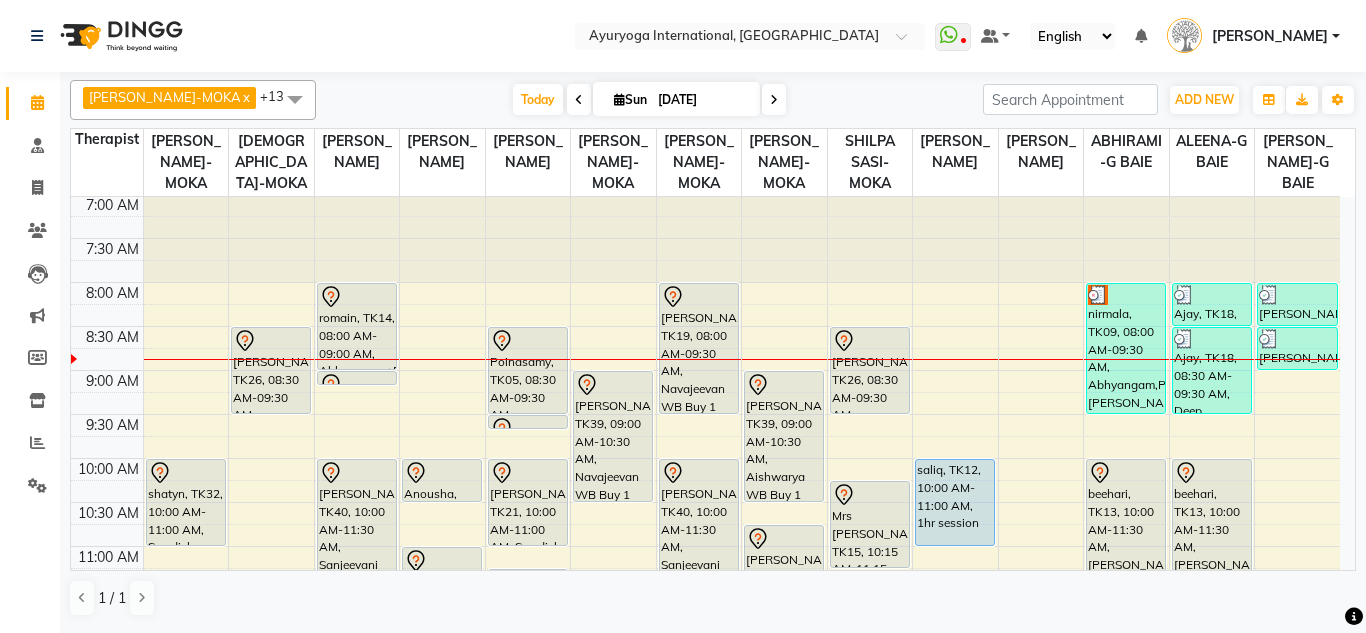 scroll, scrollTop: 0, scrollLeft: 0, axis: both 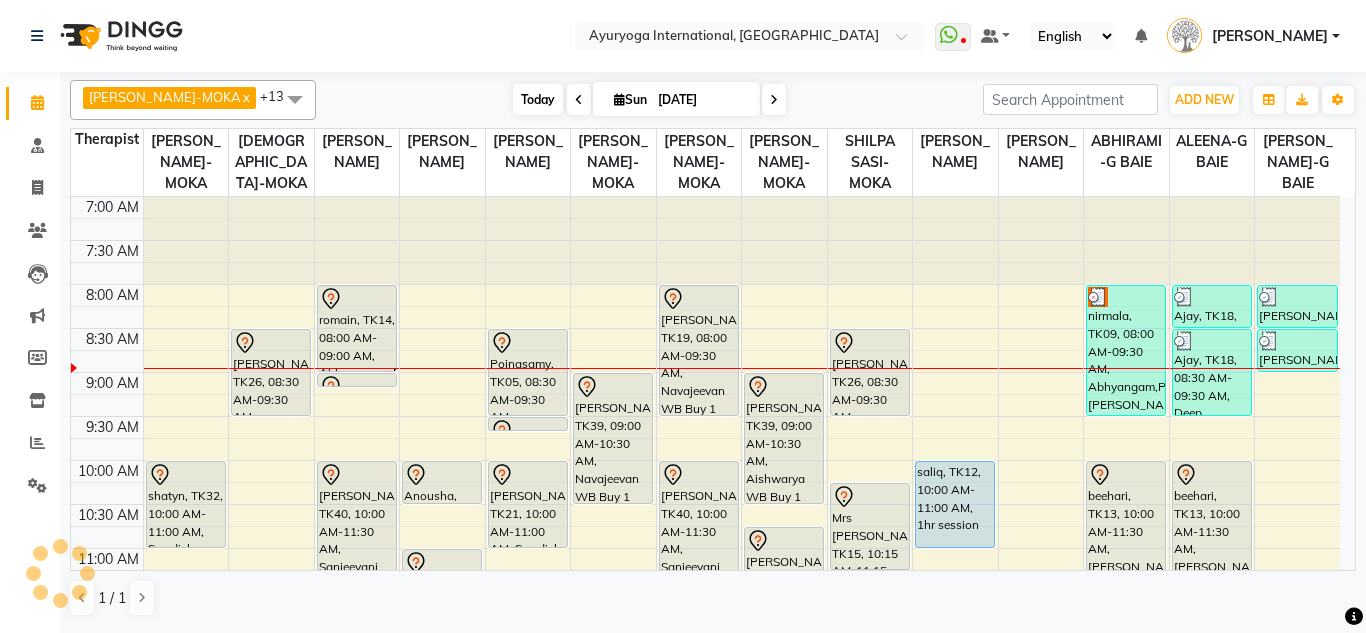click on "Today" at bounding box center [538, 99] 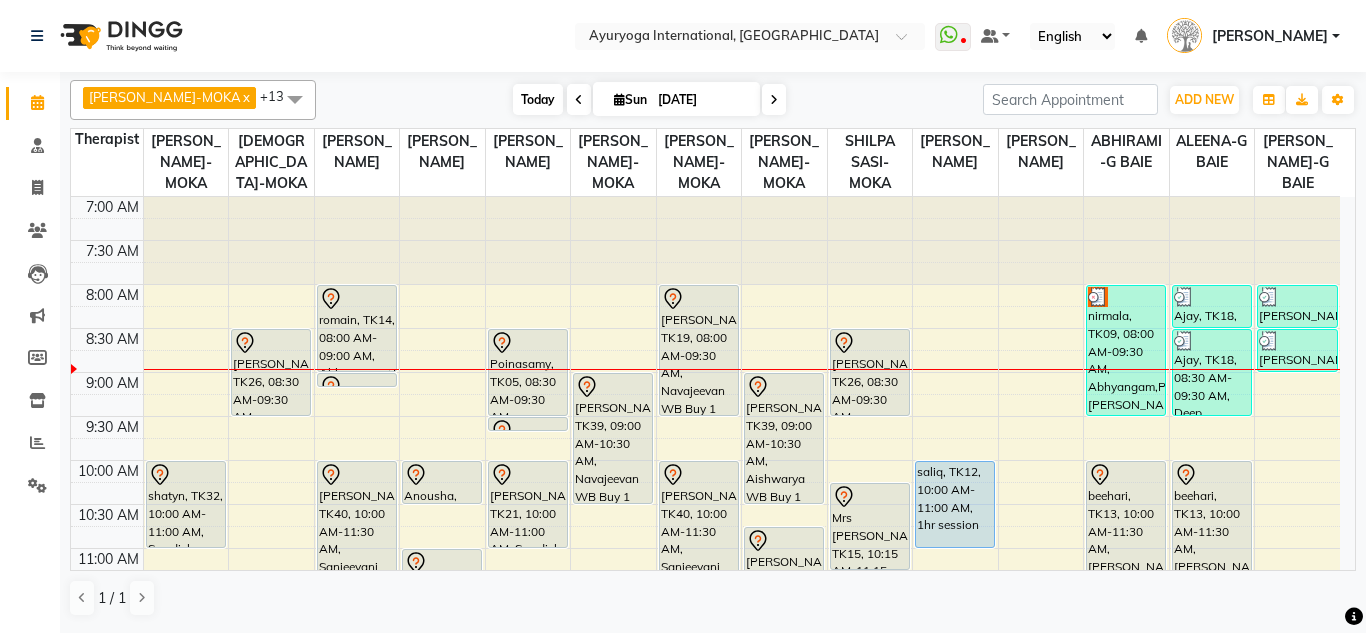 click on "Today" at bounding box center (538, 99) 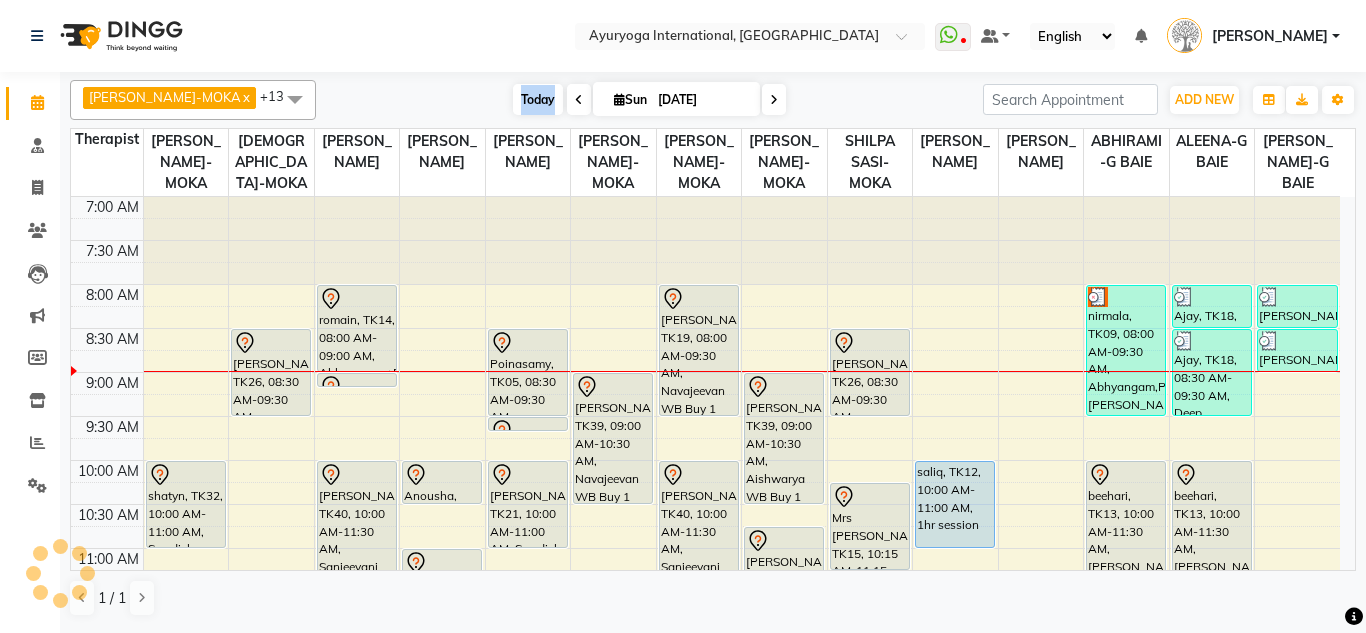 scroll, scrollTop: 89, scrollLeft: 0, axis: vertical 